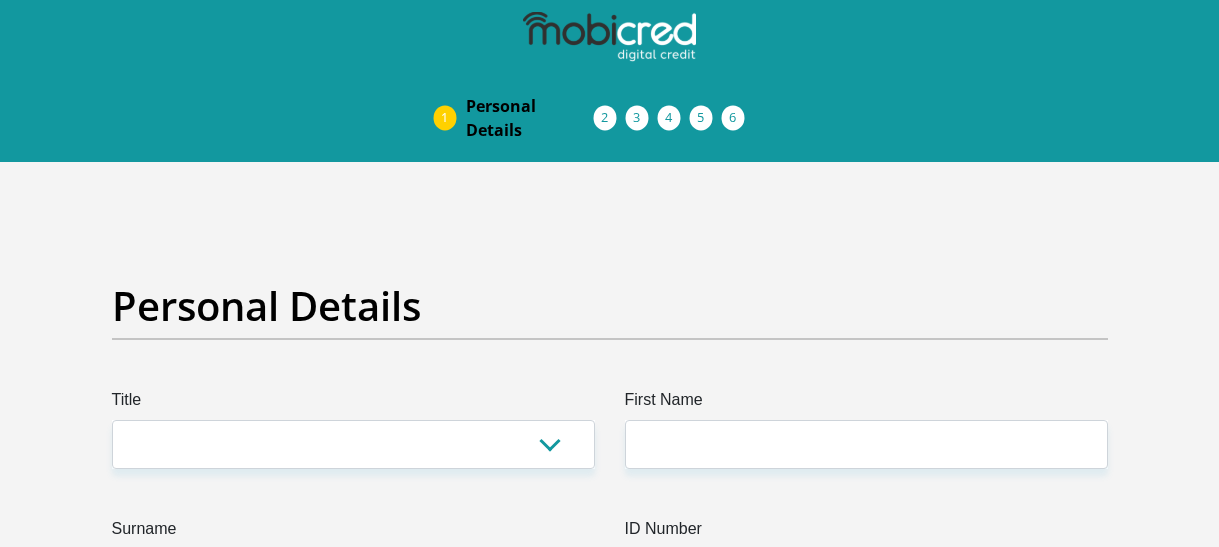 scroll, scrollTop: 0, scrollLeft: 0, axis: both 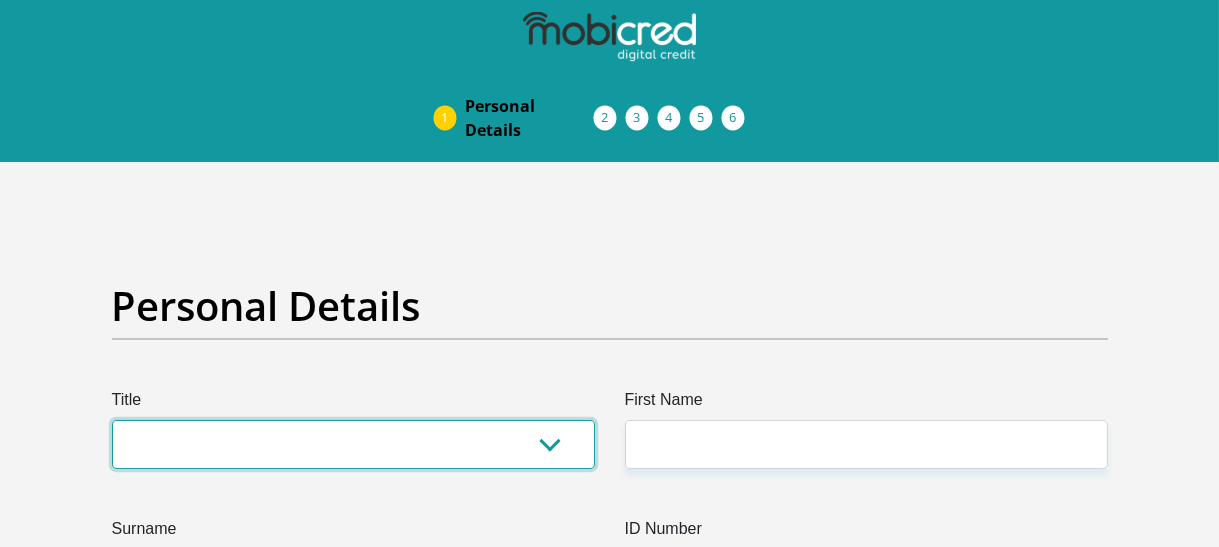 click on "Mr
Ms
Mrs
Dr
Other" at bounding box center [353, 444] 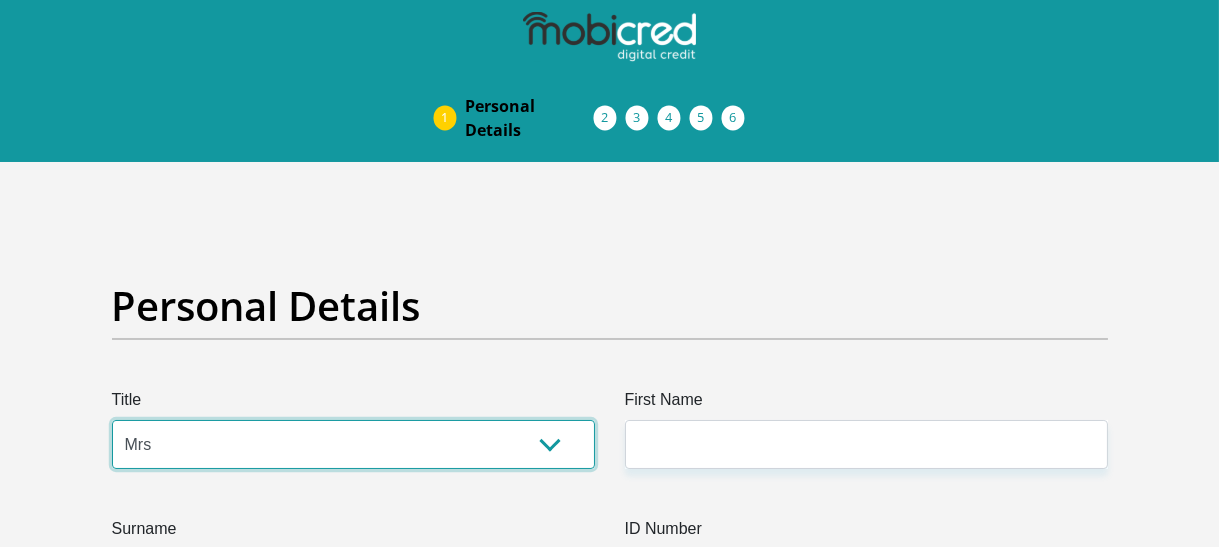 click on "Mr
Ms
Mrs
Dr
Other" at bounding box center [353, 444] 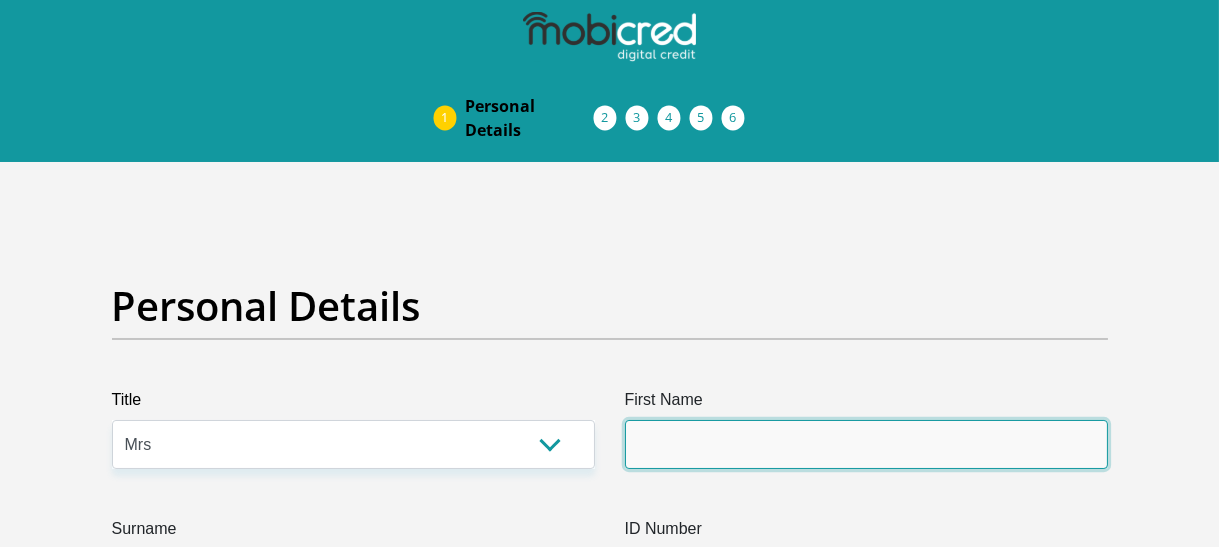 click on "First Name" at bounding box center (866, 444) 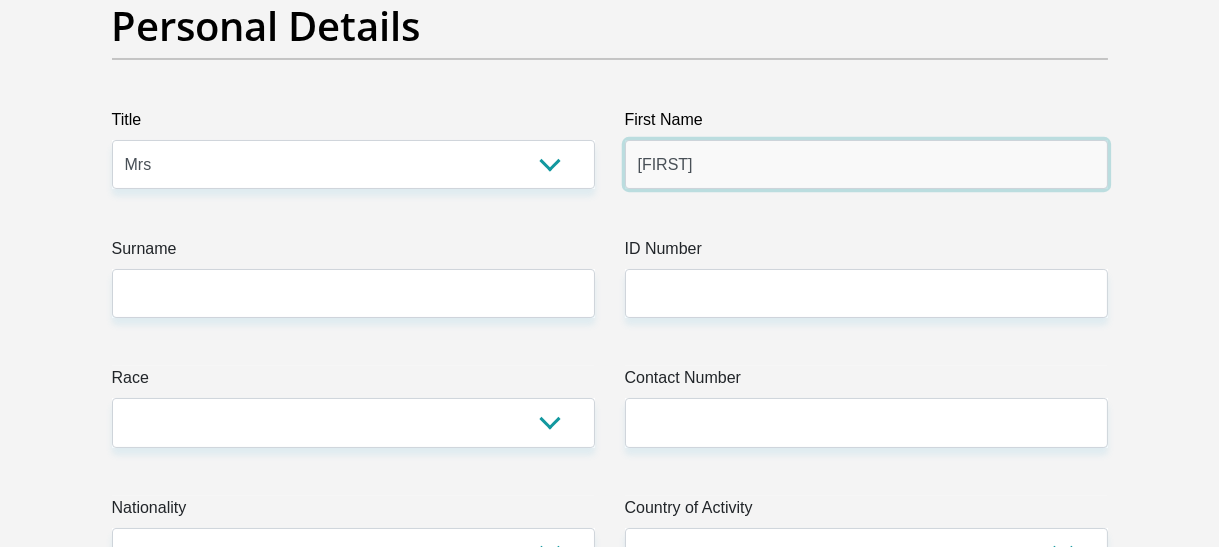 scroll, scrollTop: 412, scrollLeft: 0, axis: vertical 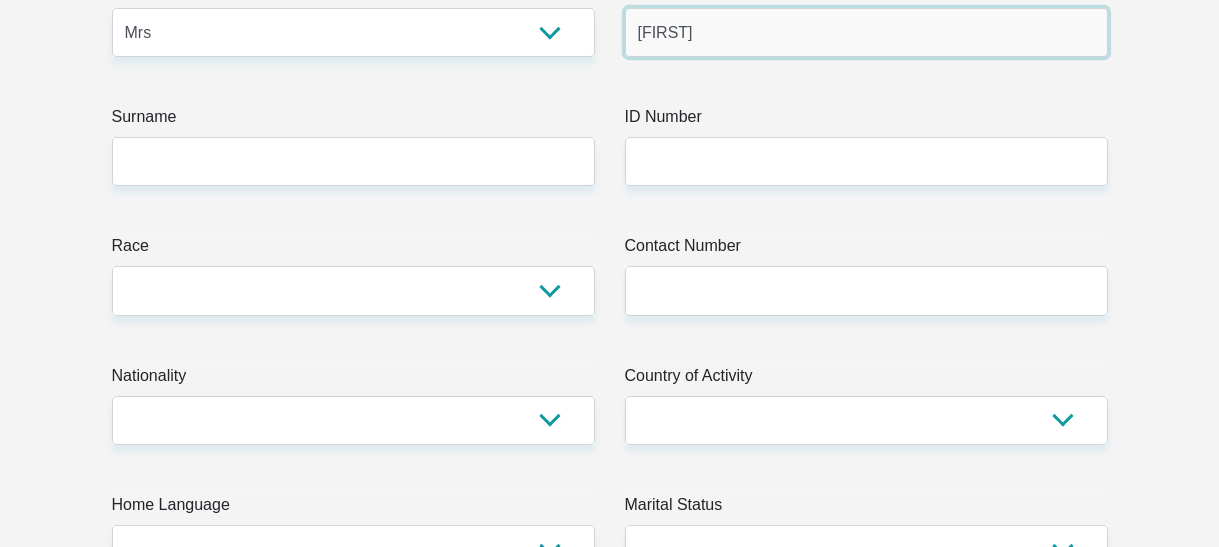 type on "NADIA" 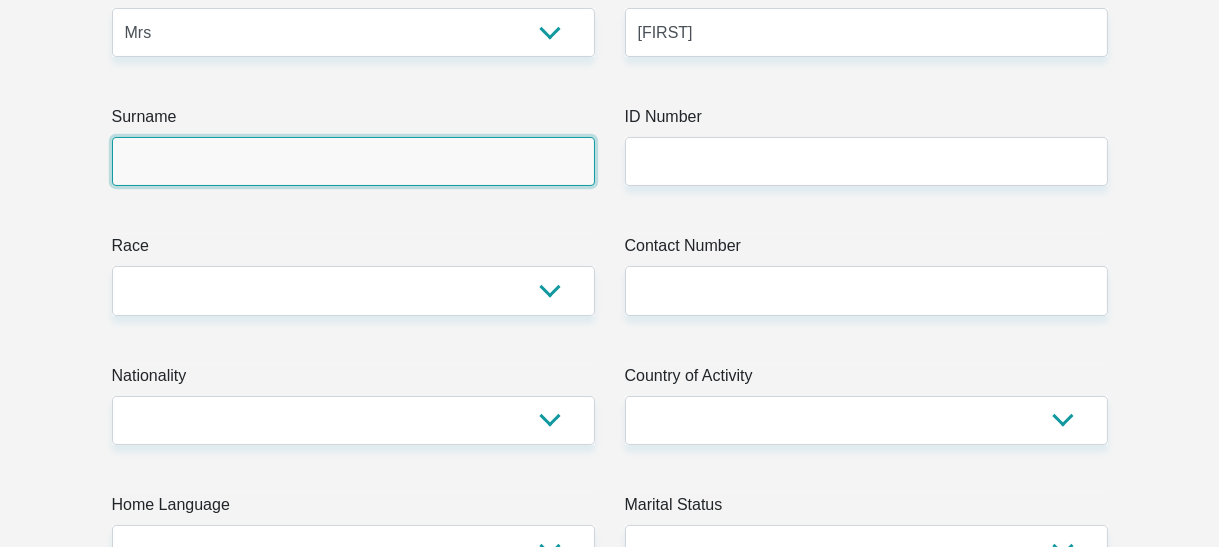 click on "Surname" at bounding box center [353, 161] 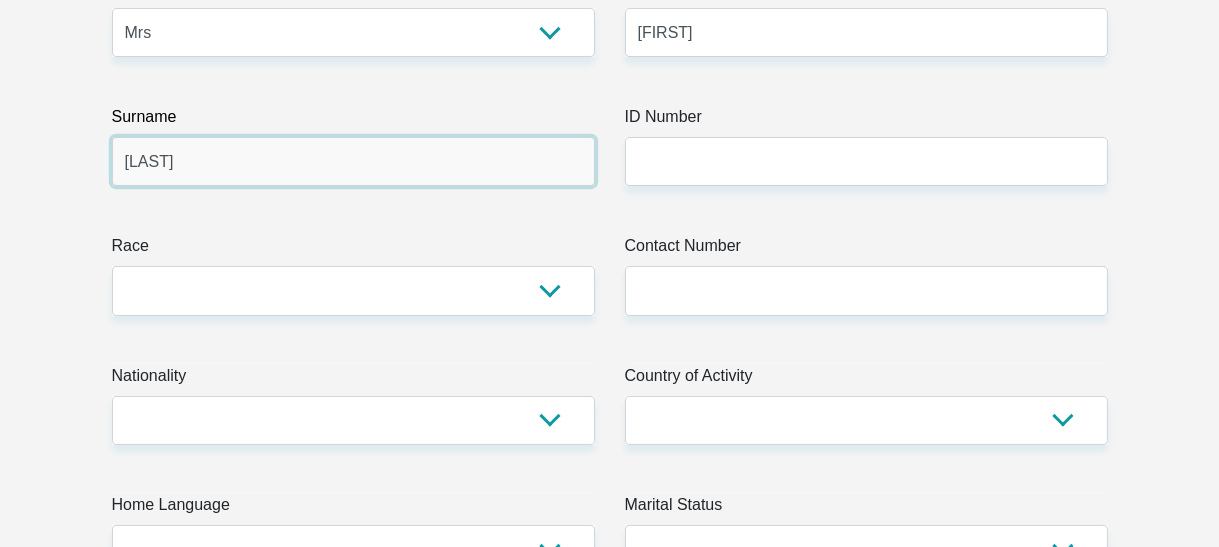 type on "BARNARD" 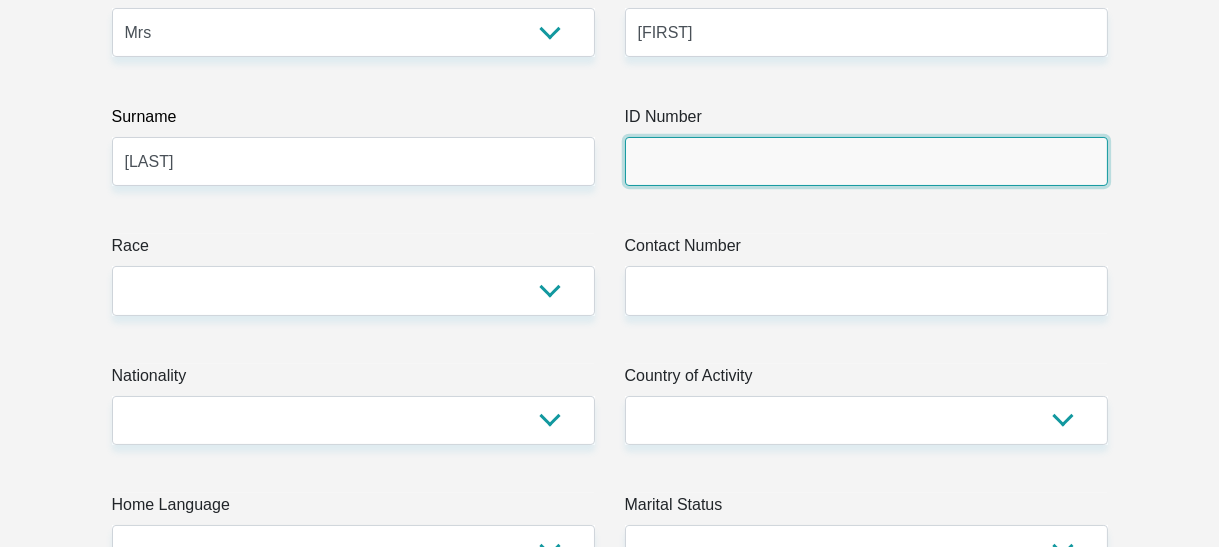 click on "ID Number" at bounding box center (866, 161) 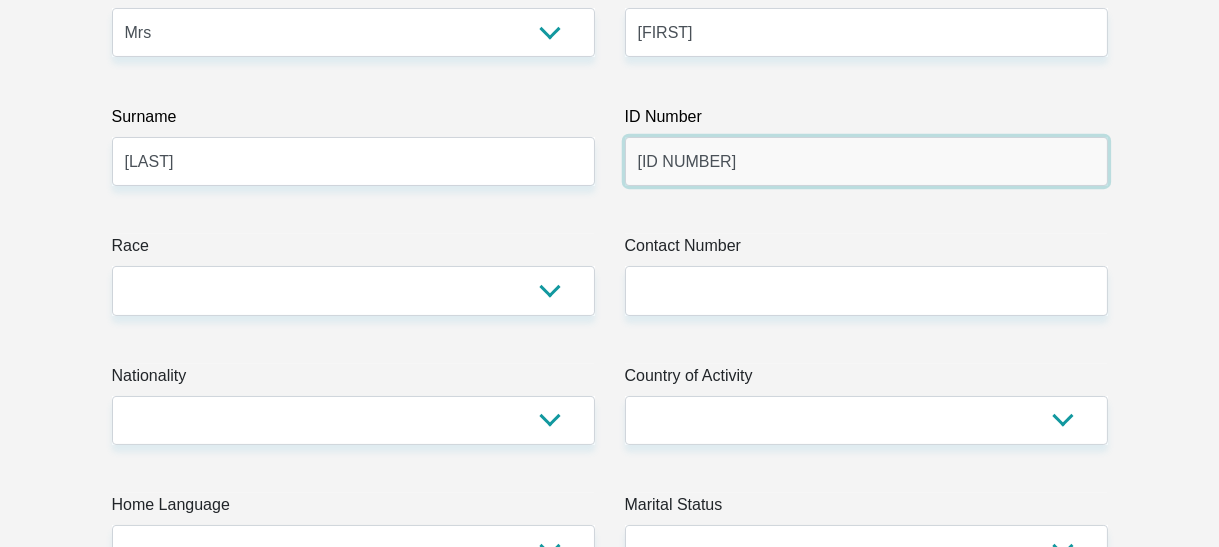 type on "9301140401087" 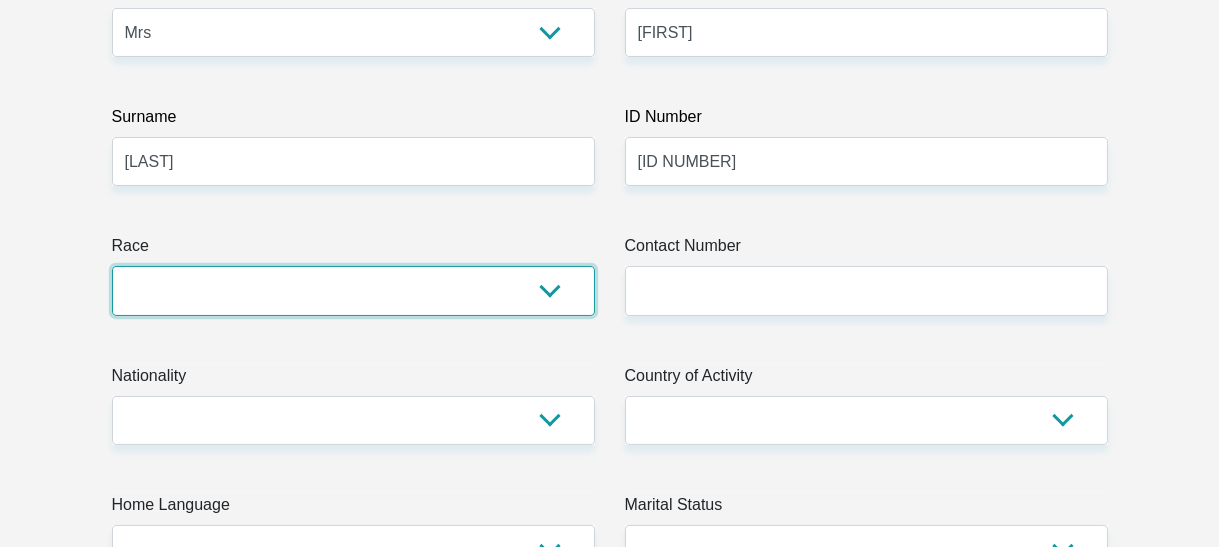 click on "Black
Coloured
Indian
White
Other" at bounding box center [353, 290] 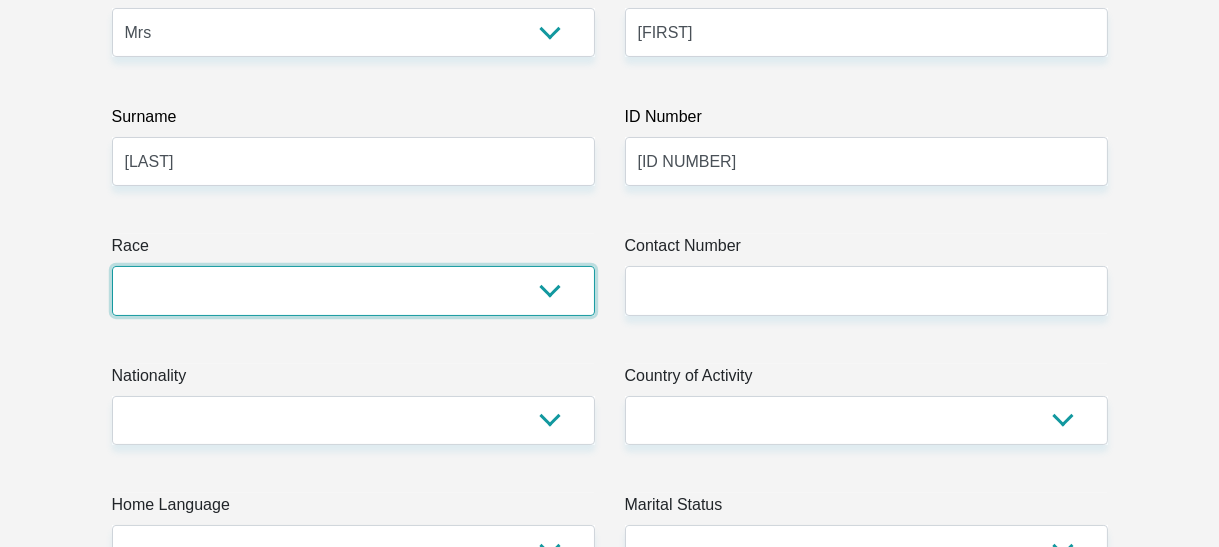select on "5" 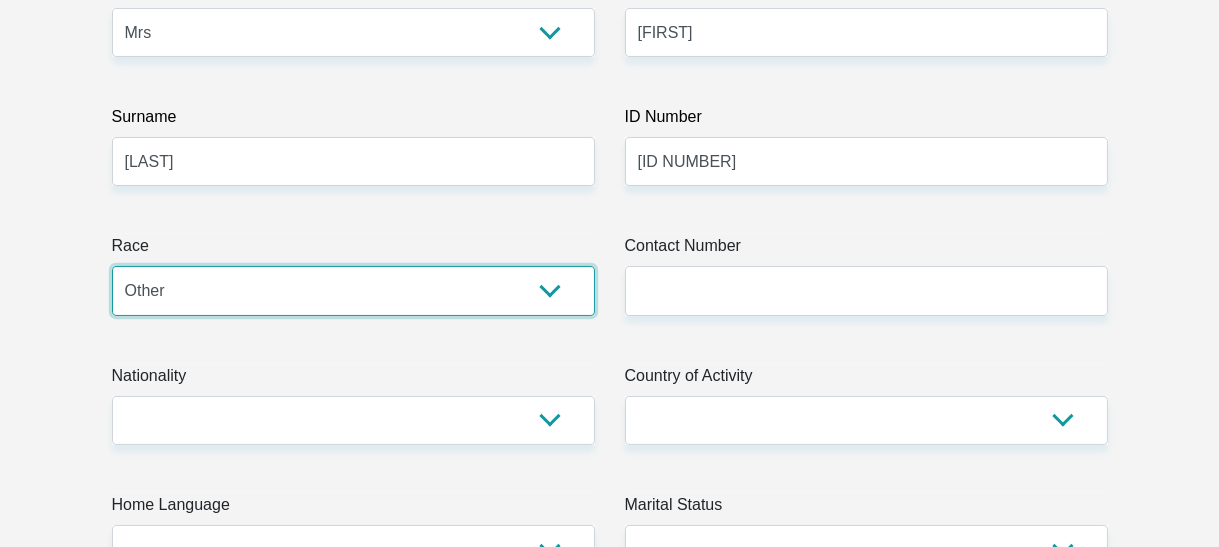 click on "Black
Coloured
Indian
White
Other" at bounding box center (353, 290) 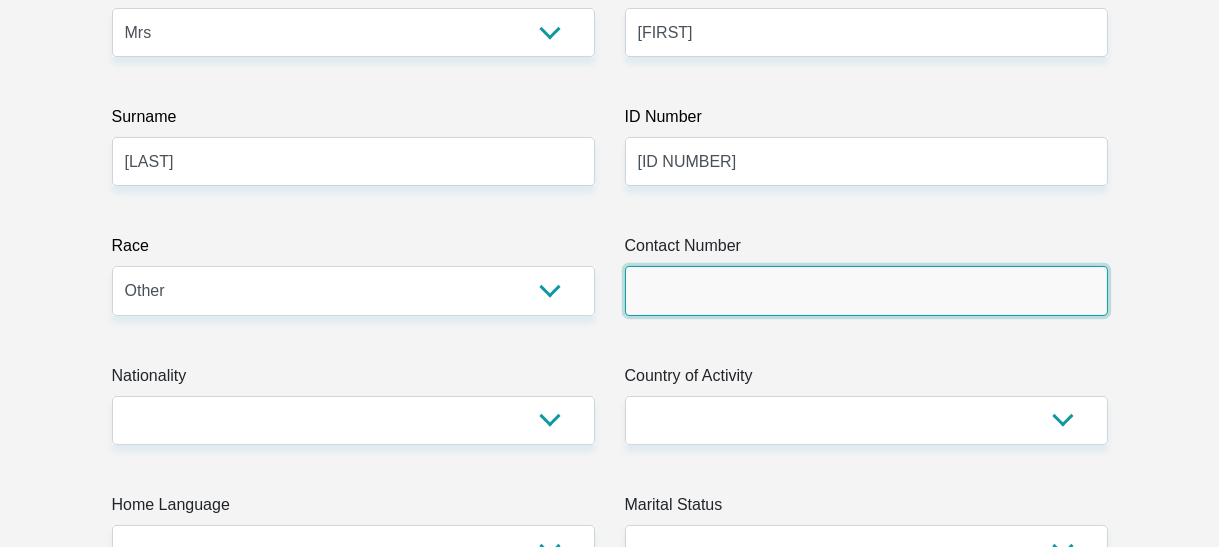 click on "Contact Number" at bounding box center [866, 290] 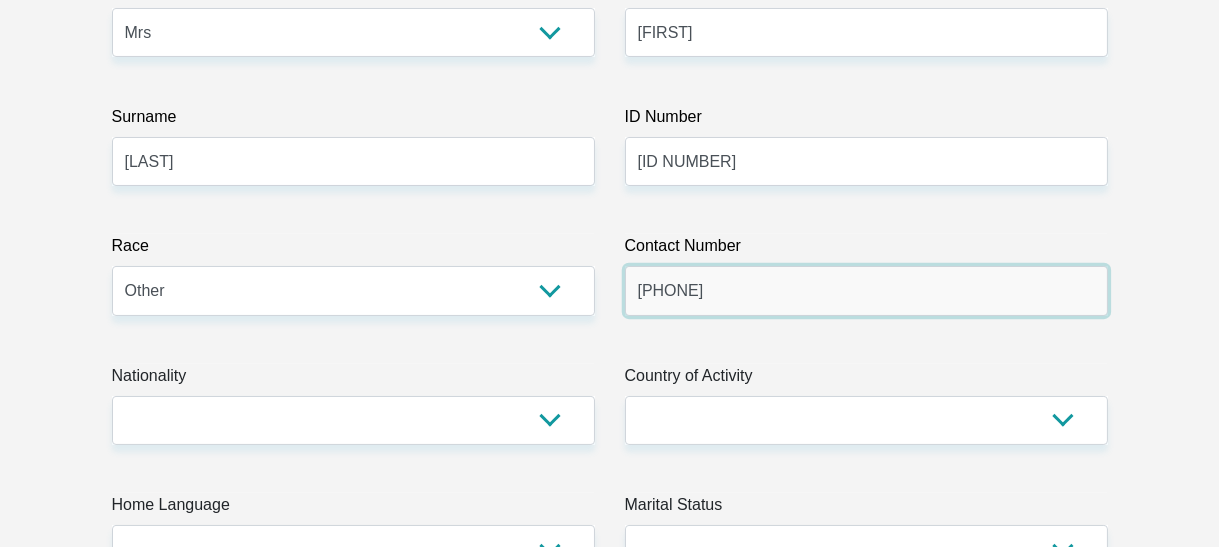 type on "0744606422" 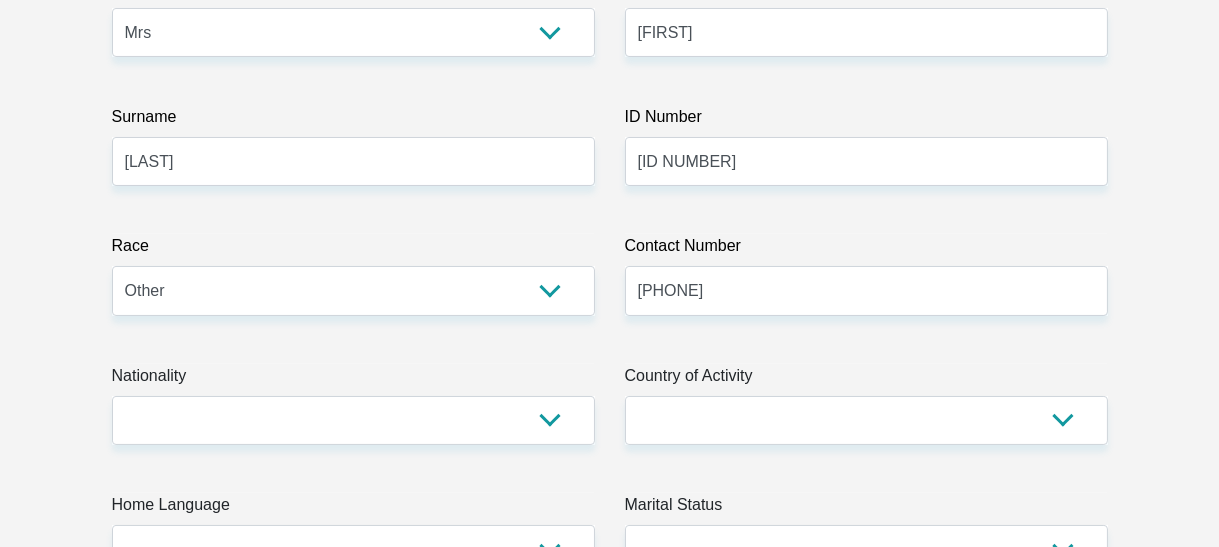 click on "Title
Mr
Ms
Mrs
Dr
Other
First Name
NADIA
Surname
BARNARD
ID Number
9301140401087
Please input valid ID number
Race
Black
Coloured
Indian
White
Other
Contact Number
0744606422
Please input valid contact number
Nationality
South Africa
Afghanistan
Aland Islands  Albania  Algeria" at bounding box center [610, 3229] 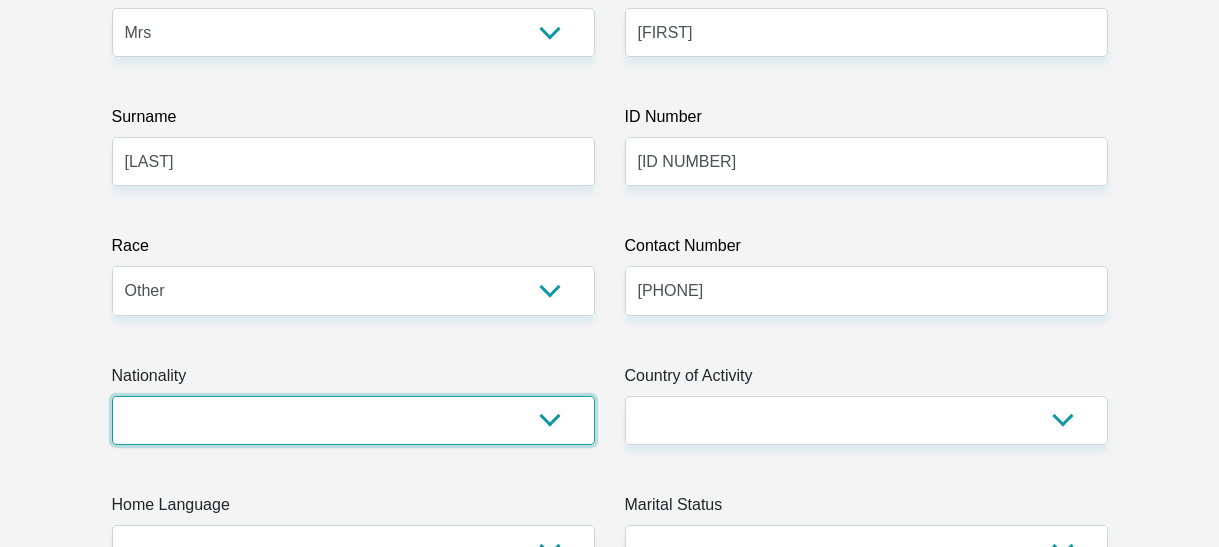 click on "South Africa
Afghanistan
Aland Islands
Albania
Algeria
America Samoa
American Virgin Islands
Andorra
Angola
Anguilla
Antarctica
Antigua and Barbuda
Argentina
Armenia
Aruba
Ascension Island
Australia
Austria
Azerbaijan
Bahamas
Bahrain
Bangladesh
Barbados
Chad" at bounding box center [353, 420] 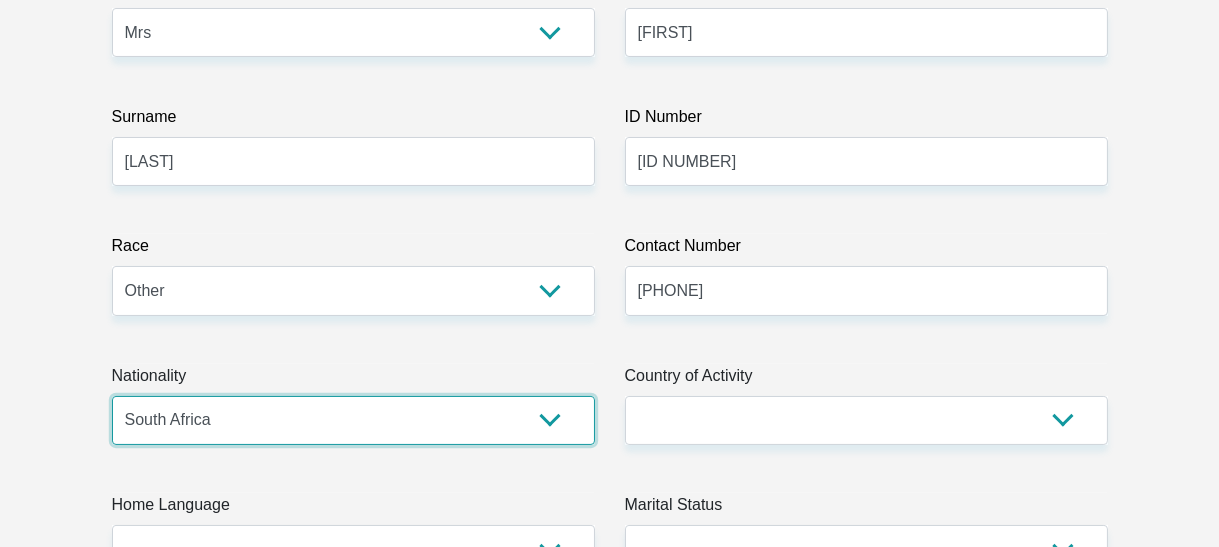 click on "South Africa
Afghanistan
Aland Islands
Albania
Algeria
America Samoa
American Virgin Islands
Andorra
Angola
Anguilla
Antarctica
Antigua and Barbuda
Argentina
Armenia
Aruba
Ascension Island
Australia
Austria
Azerbaijan
Bahamas
Bahrain
Bangladesh
Barbados
Chad" at bounding box center (353, 420) 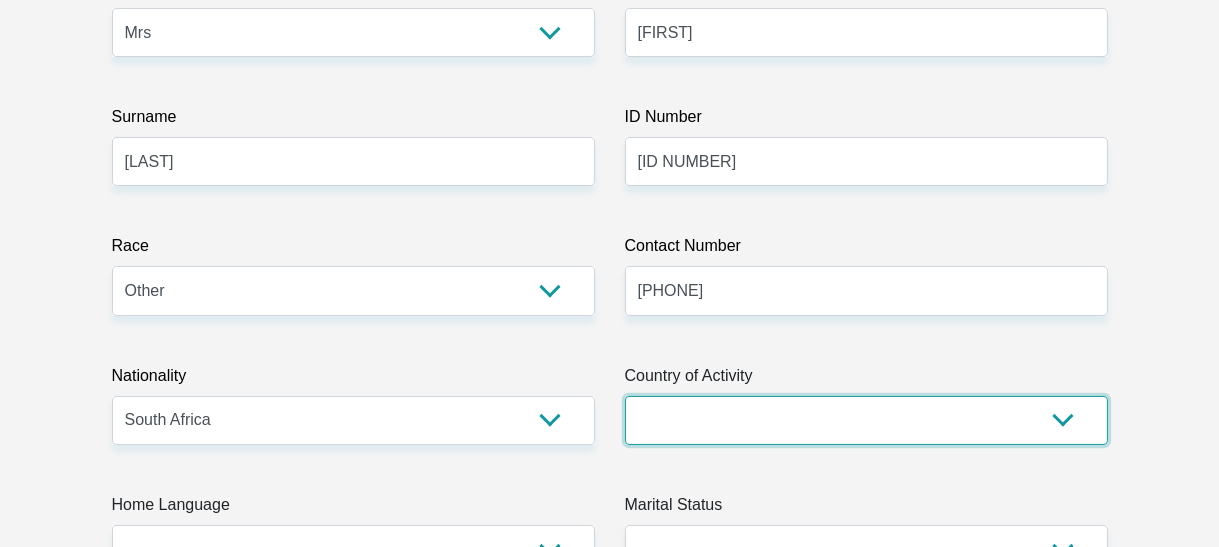 click on "South Africa
Afghanistan
Aland Islands
Albania
Algeria
America Samoa
American Virgin Islands
Andorra
Angola
Anguilla
Antarctica
Antigua and Barbuda
Argentina
Armenia
Aruba
Ascension Island
Australia
Austria
Azerbaijan
Chad" at bounding box center (866, 420) 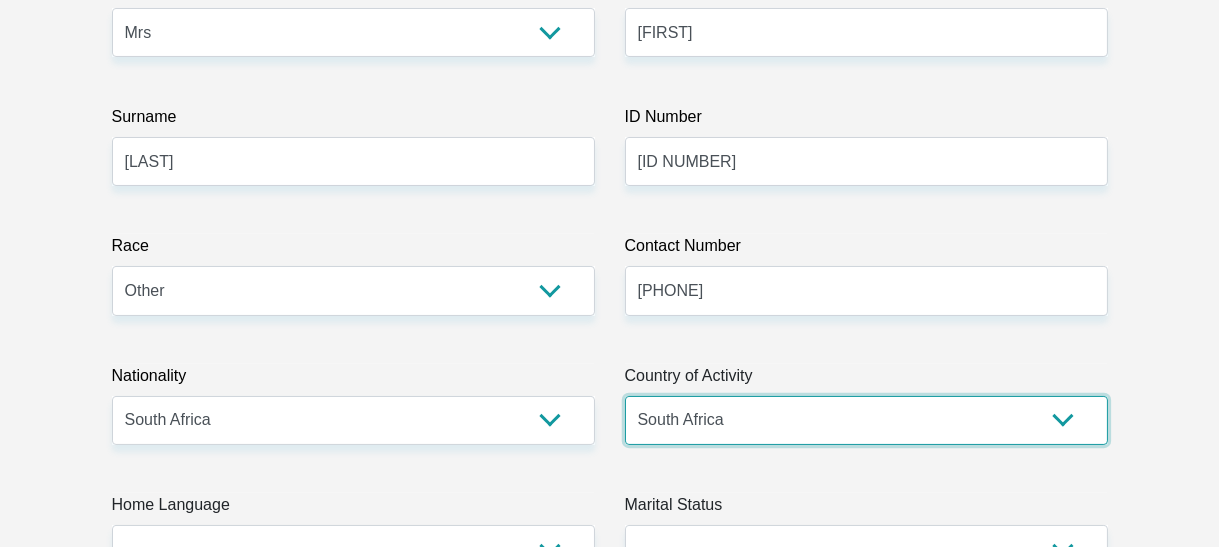 click on "South Africa
Afghanistan
Aland Islands
Albania
Algeria
America Samoa
American Virgin Islands
Andorra
Angola
Anguilla
Antarctica
Antigua and Barbuda
Argentina
Armenia
Aruba
Ascension Island
Australia
Austria
Azerbaijan
Chad" at bounding box center (866, 420) 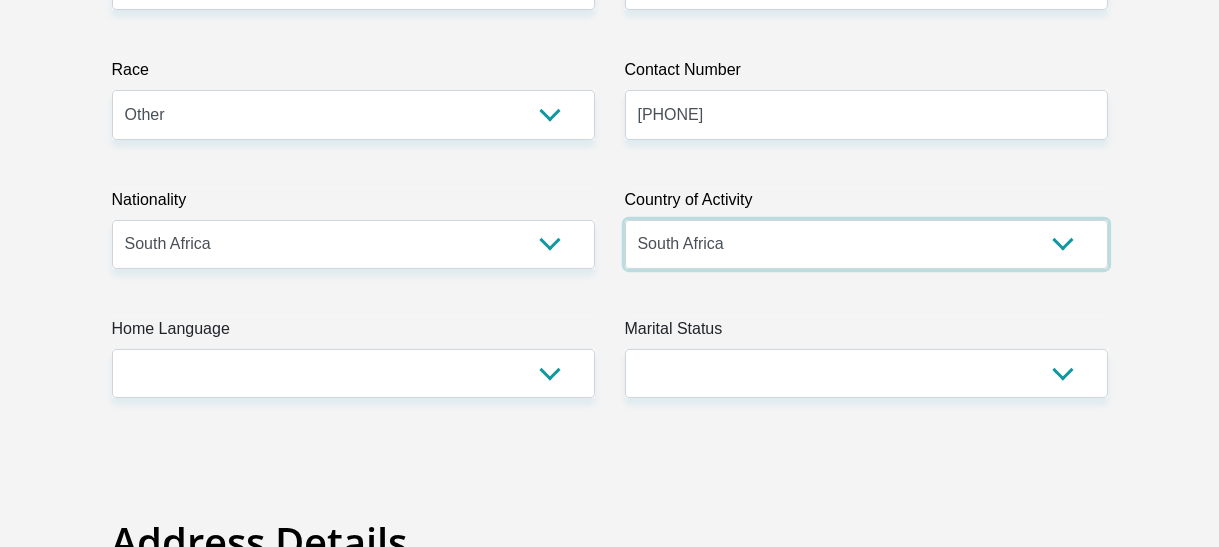 scroll, scrollTop: 680, scrollLeft: 0, axis: vertical 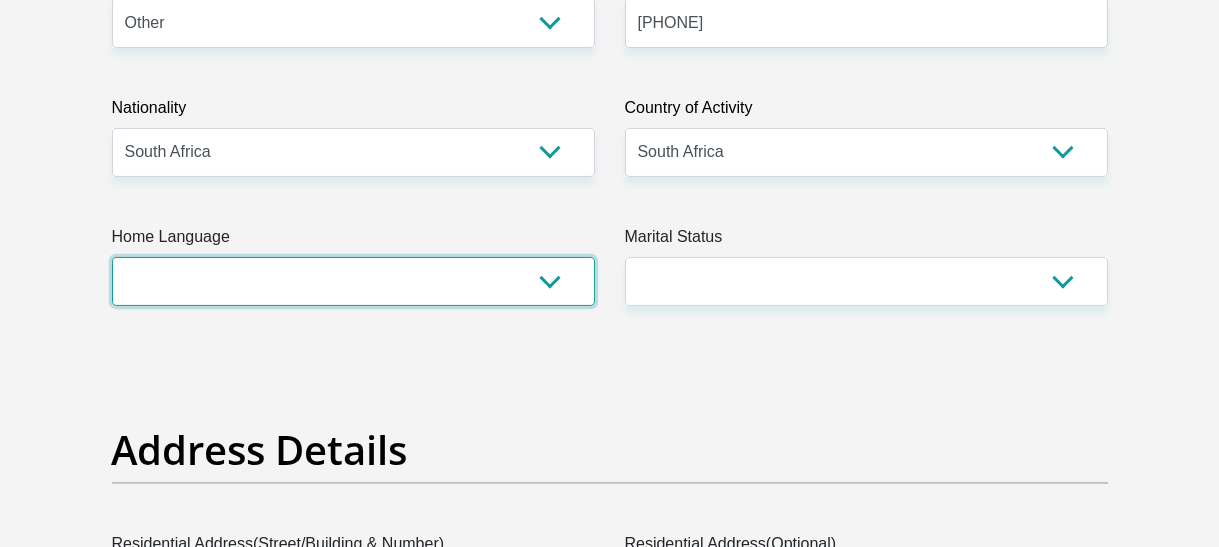 click on "Afrikaans
English
Sepedi
South Ndebele
Southern Sotho
Swati
Tsonga
Tswana
Venda
Xhosa
Zulu
Other" at bounding box center [353, 281] 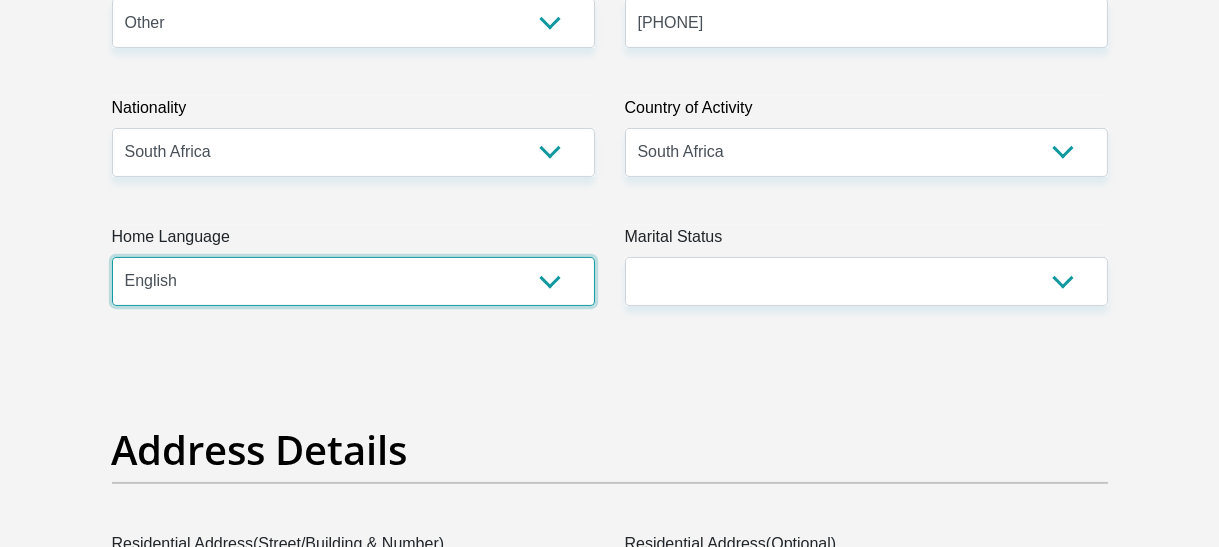 click on "Afrikaans
English
Sepedi
South Ndebele
Southern Sotho
Swati
Tsonga
Tswana
Venda
Xhosa
Zulu
Other" at bounding box center (353, 281) 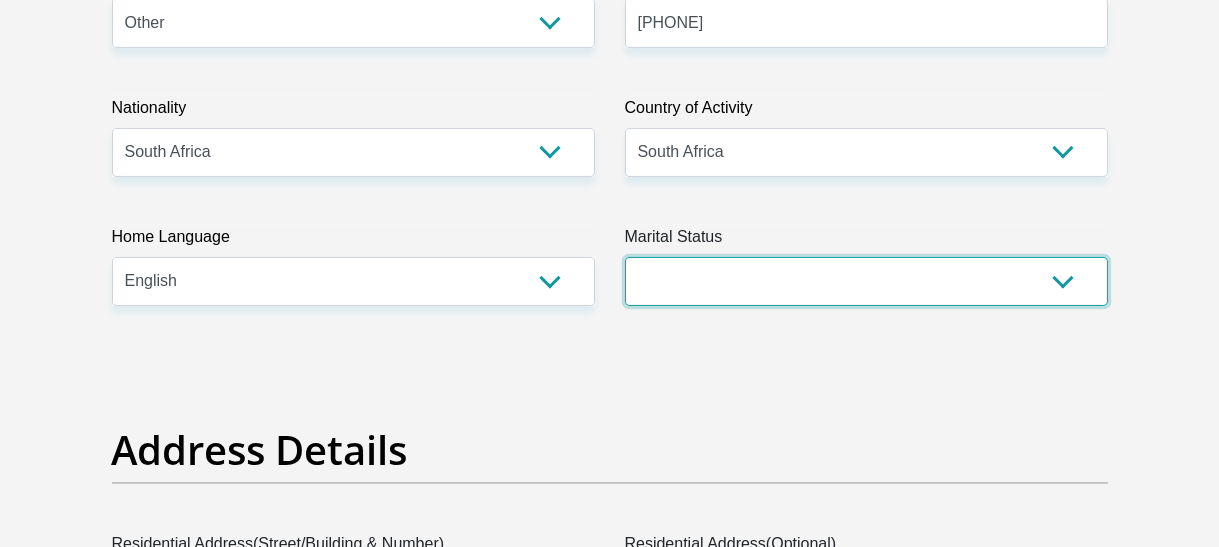 click on "Married ANC
Single
Divorced
Widowed
Married COP or Customary Law" at bounding box center [866, 281] 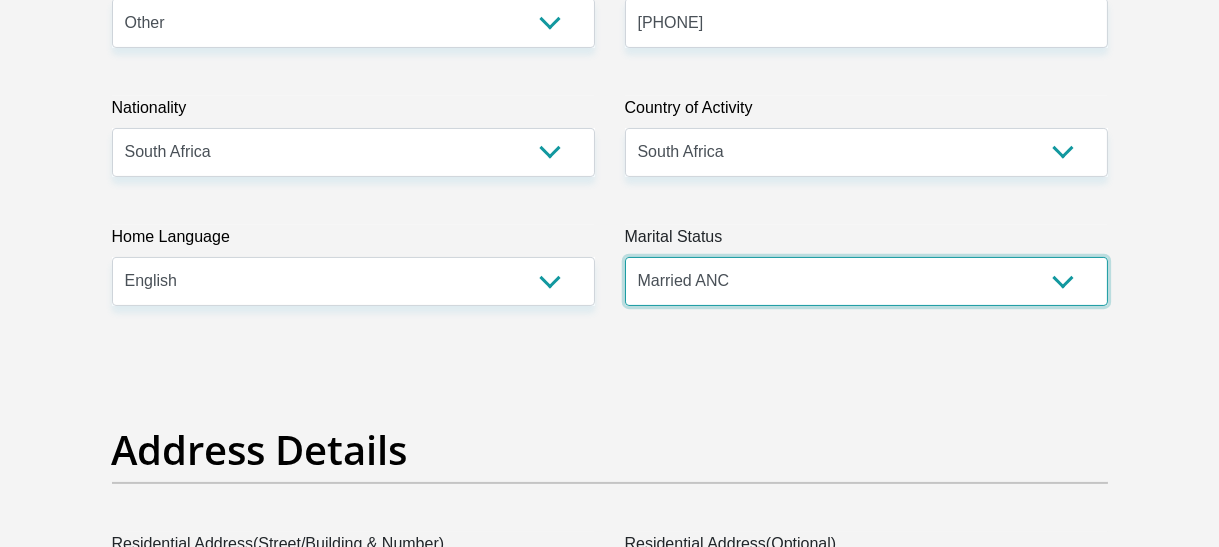 click on "Married ANC
Single
Divorced
Widowed
Married COP or Customary Law" at bounding box center (866, 281) 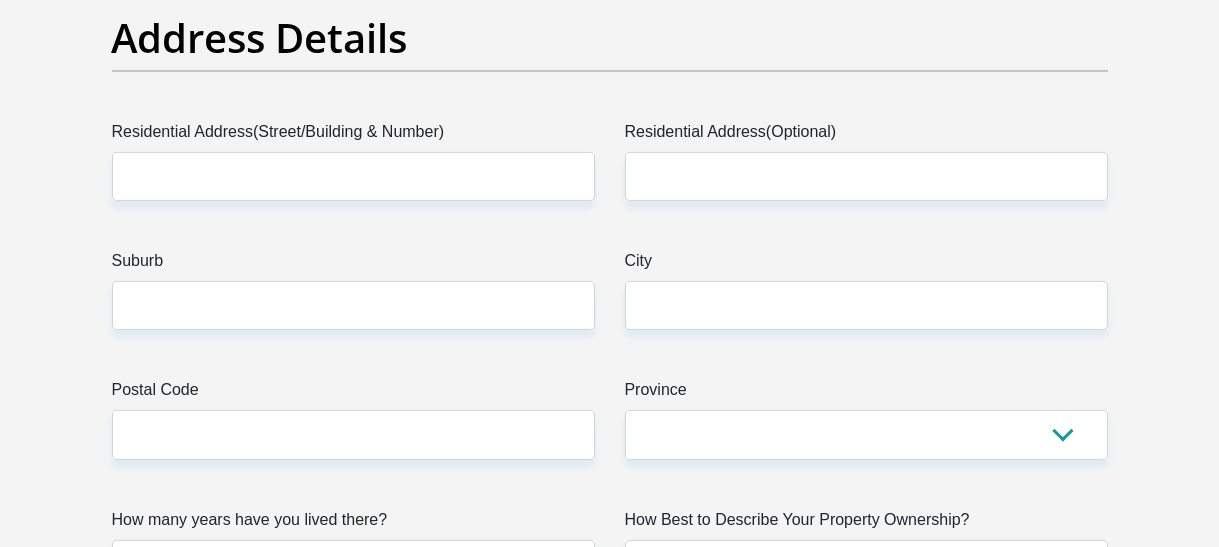 scroll, scrollTop: 1184, scrollLeft: 0, axis: vertical 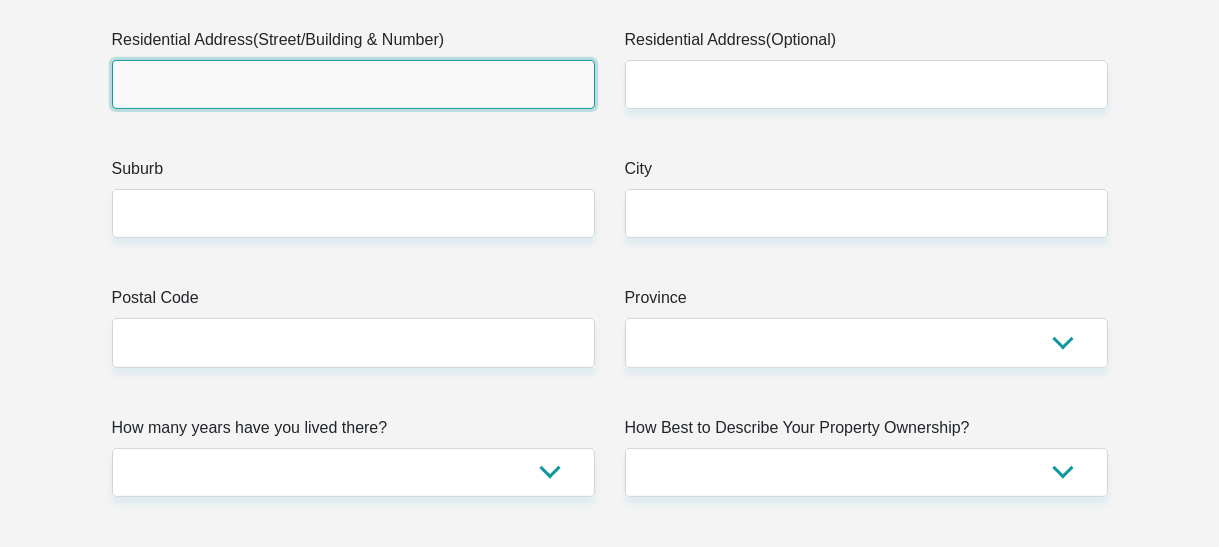 click on "Residential Address(Street/Building & Number)" at bounding box center (353, 84) 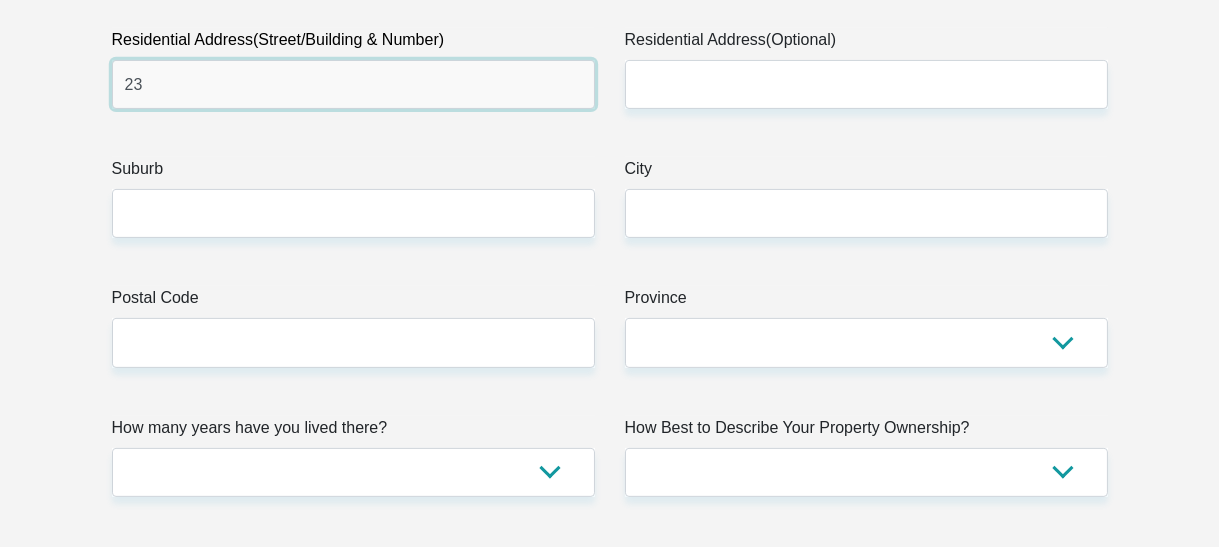 type on "23 oorbietjie road" 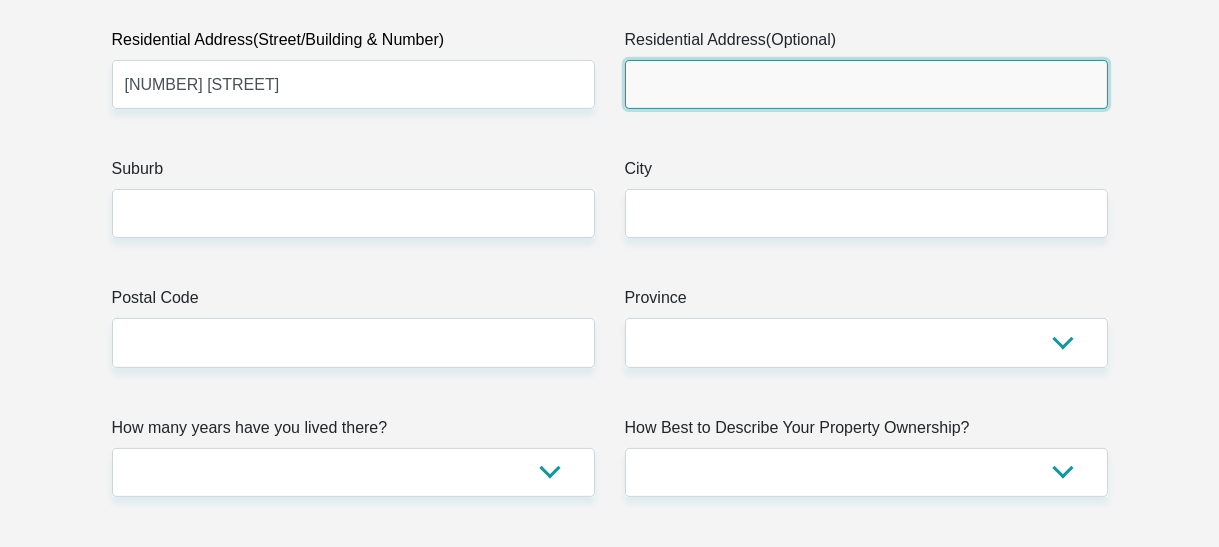 type on "fauna" 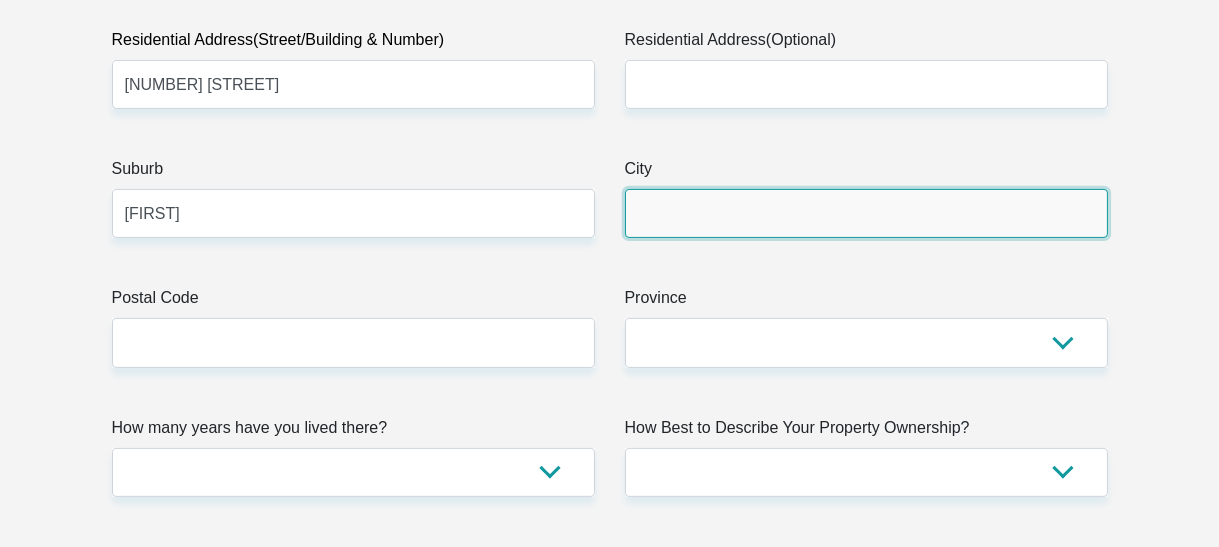 type on "bloemfontein" 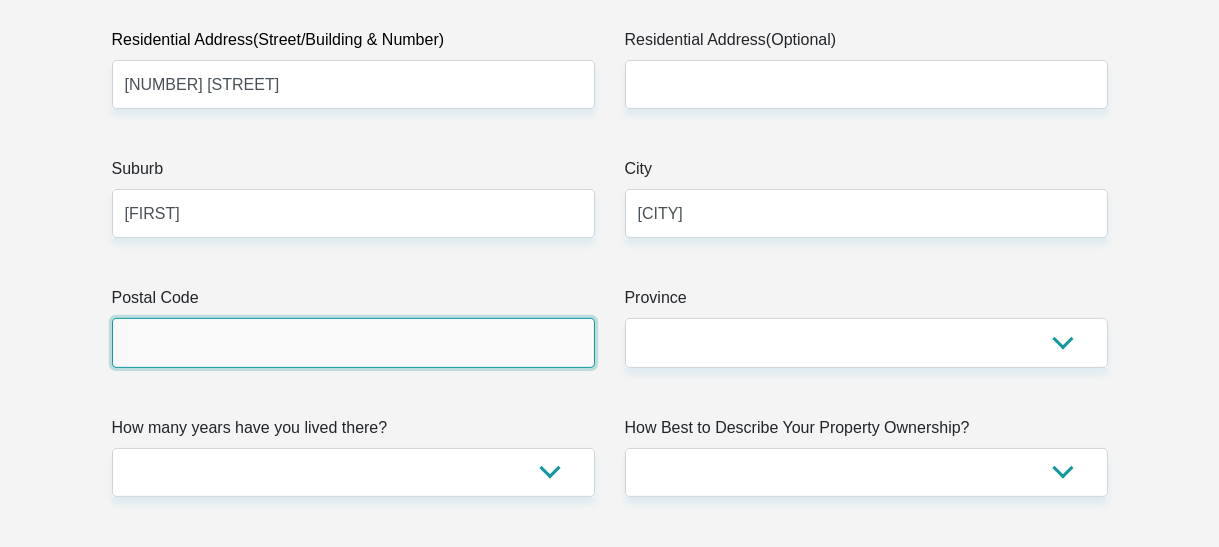 type on "9301" 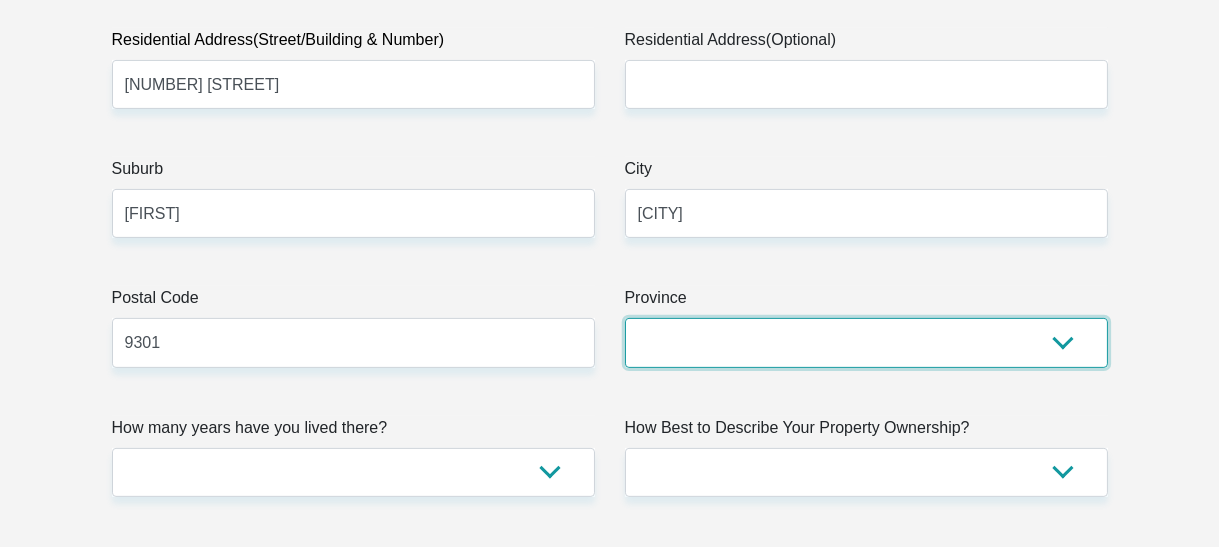 select on "Free State" 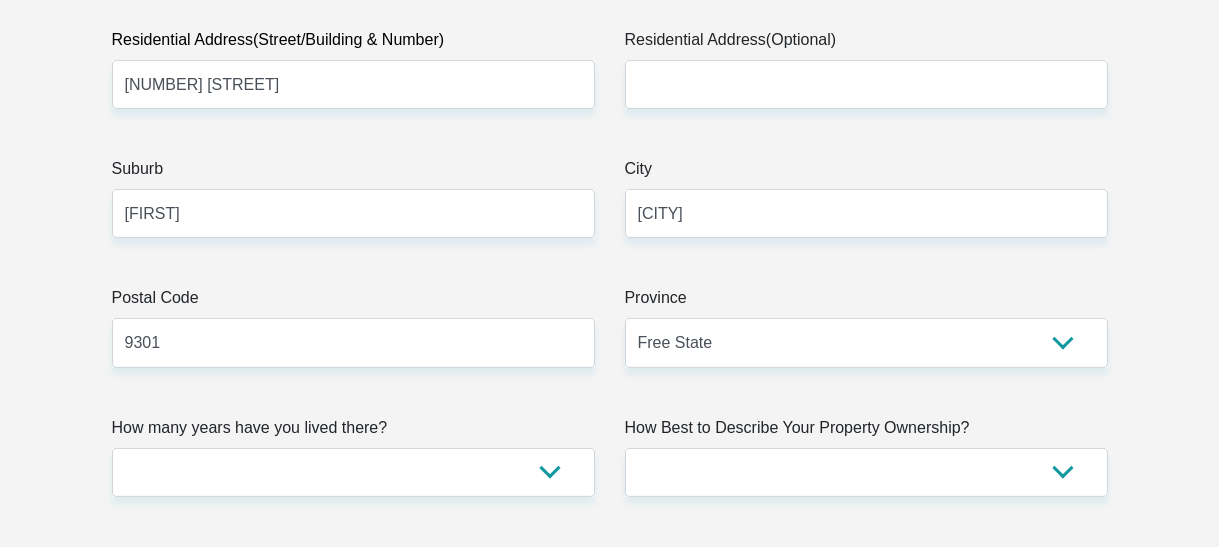 type on "nadia.barnard93@gmail.com" 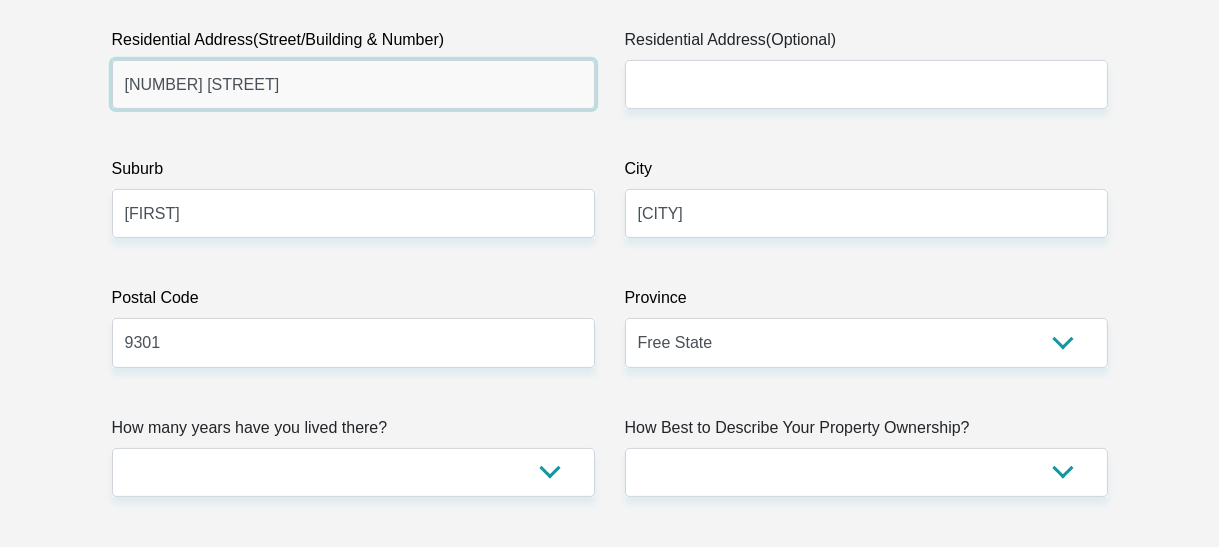 type on "CAPITEC BANK LIMITED" 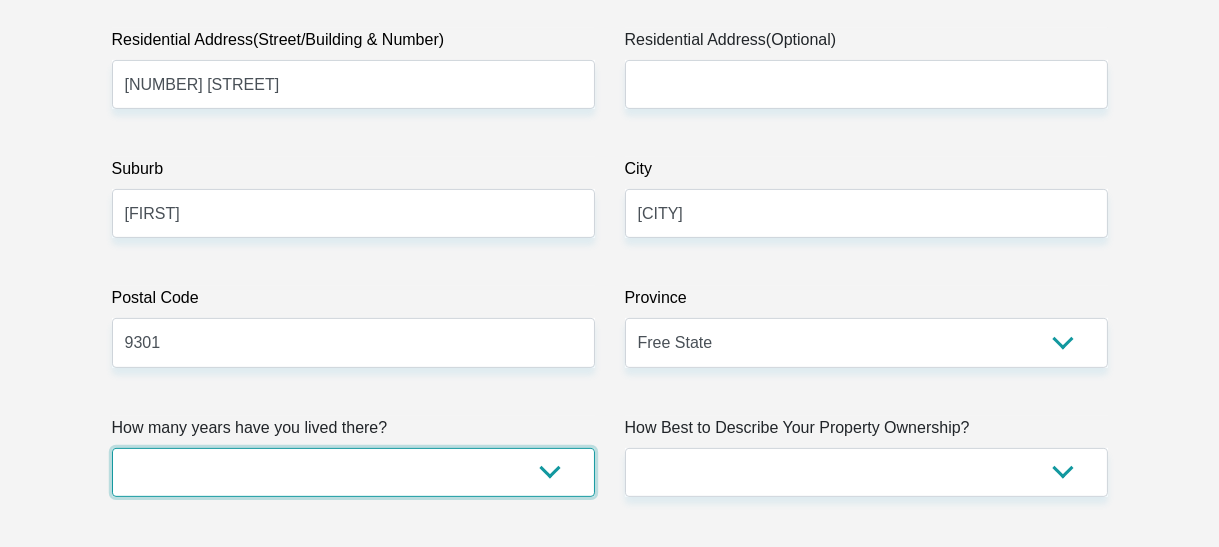 click on "less than 1 year
1-3 years
3-5 years
5+ years" at bounding box center [353, 472] 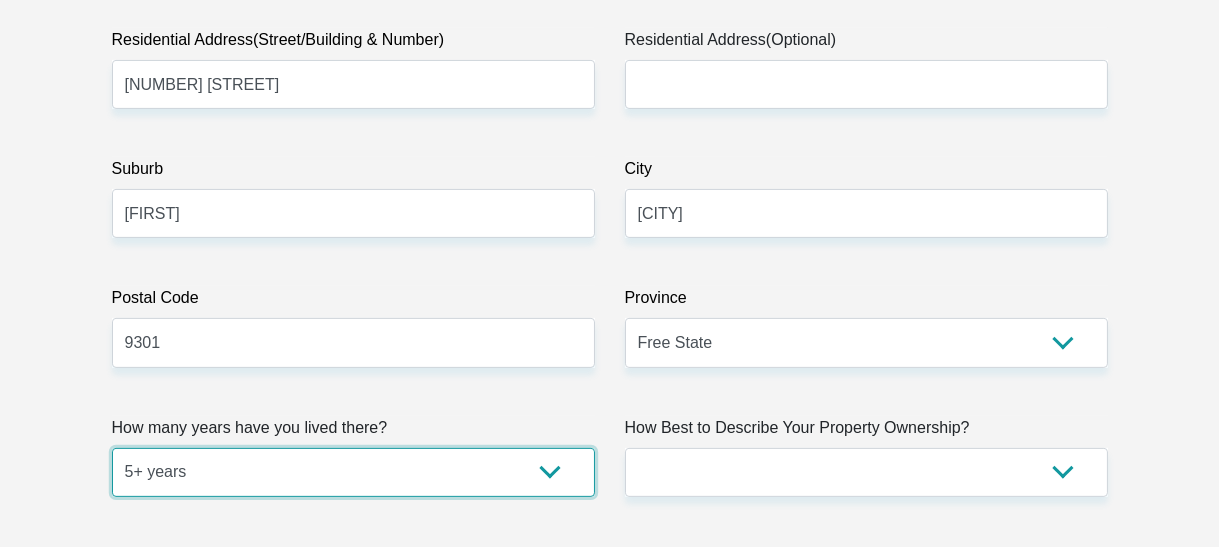 click on "less than 1 year
1-3 years
3-5 years
5+ years" at bounding box center (353, 472) 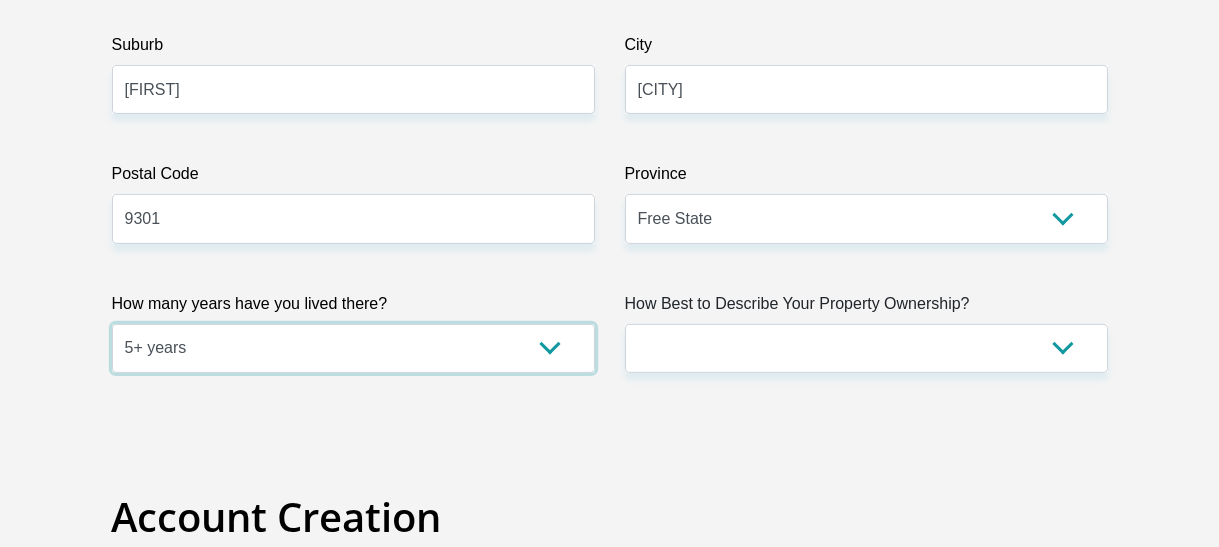 scroll, scrollTop: 1387, scrollLeft: 0, axis: vertical 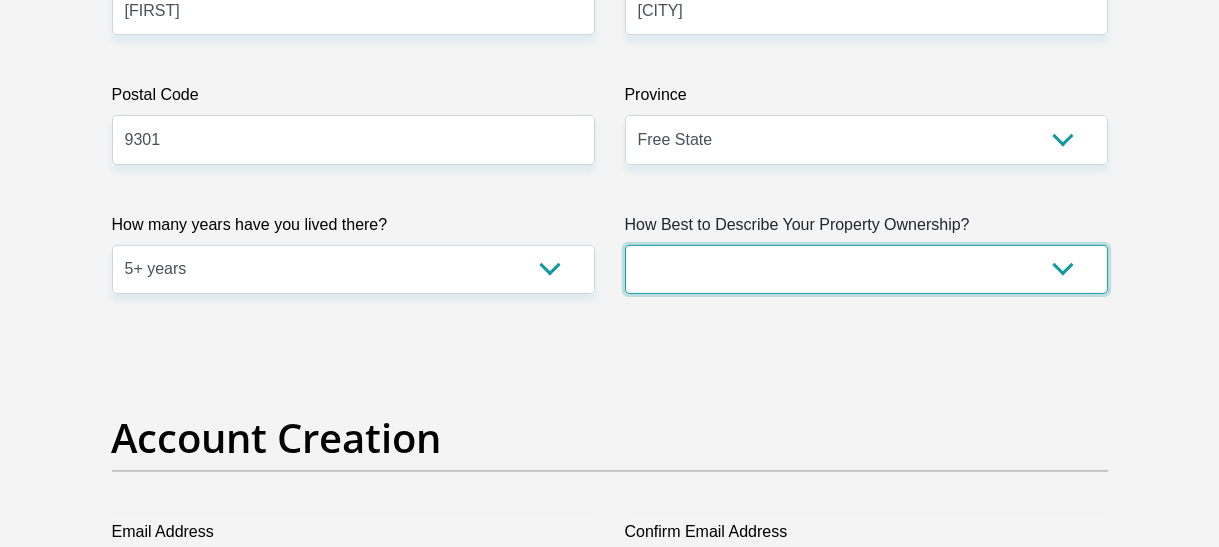 click on "Owned
Rented
Family Owned
Company Dwelling" at bounding box center (866, 269) 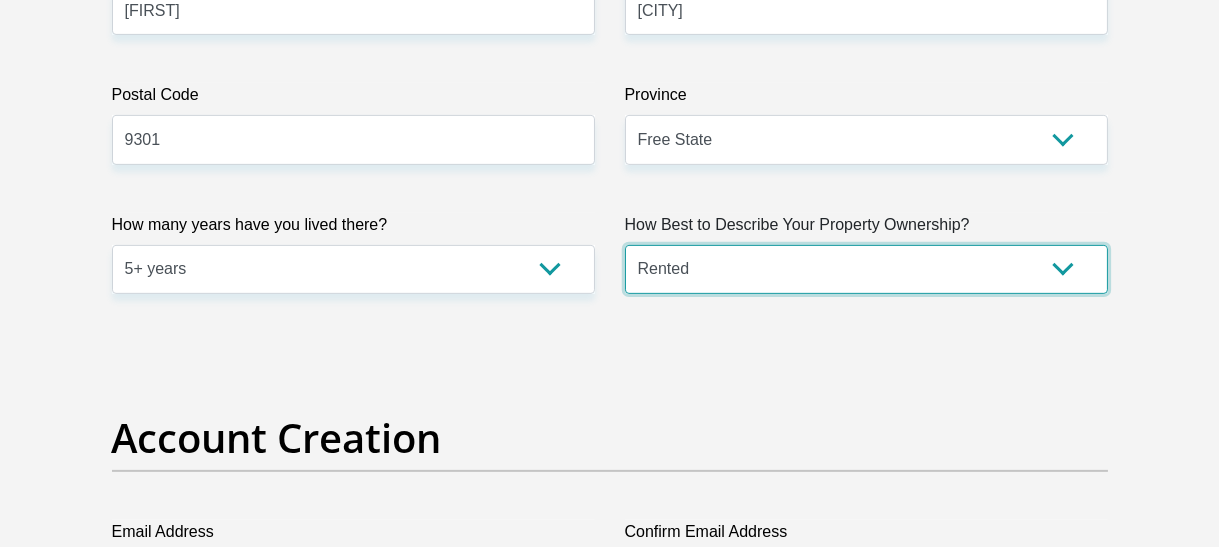 click on "Owned
Rented
Family Owned
Company Dwelling" at bounding box center [866, 269] 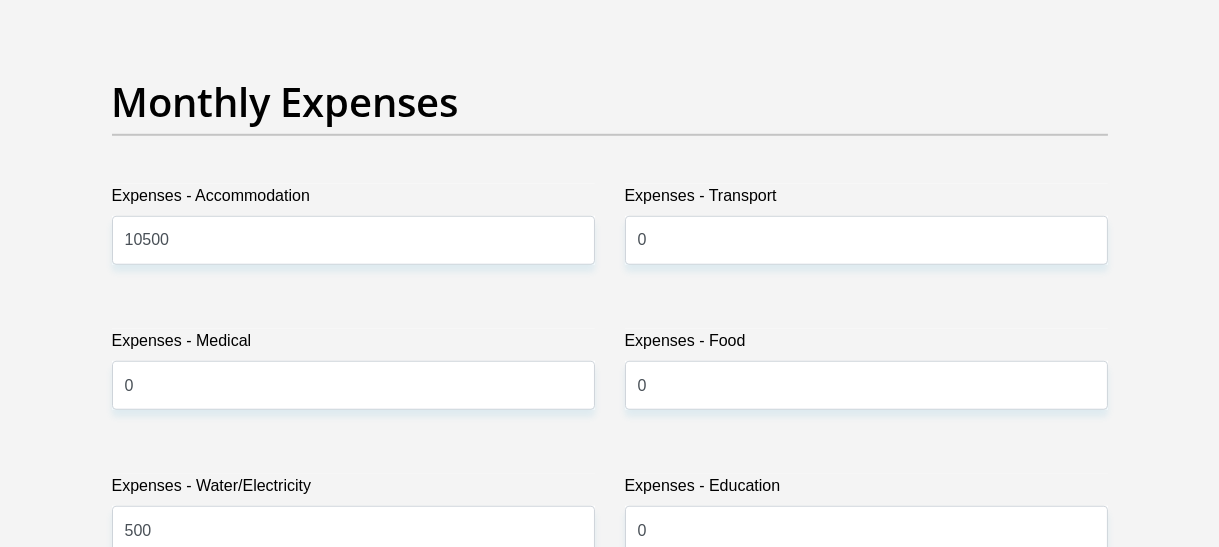 scroll, scrollTop: 2916, scrollLeft: 0, axis: vertical 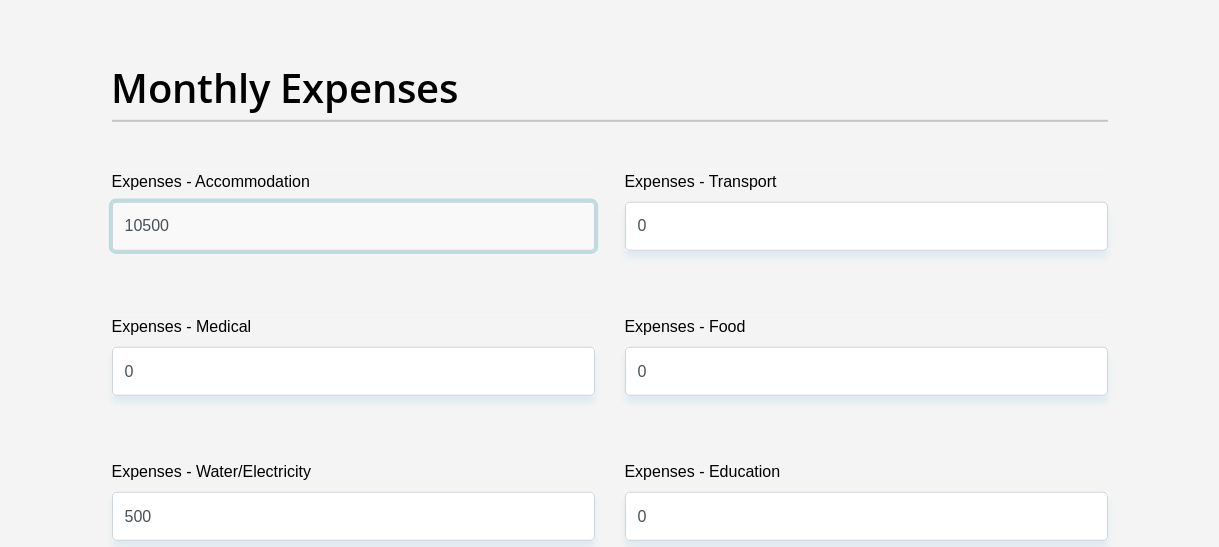 drag, startPoint x: 189, startPoint y: 216, endPoint x: 67, endPoint y: 216, distance: 122 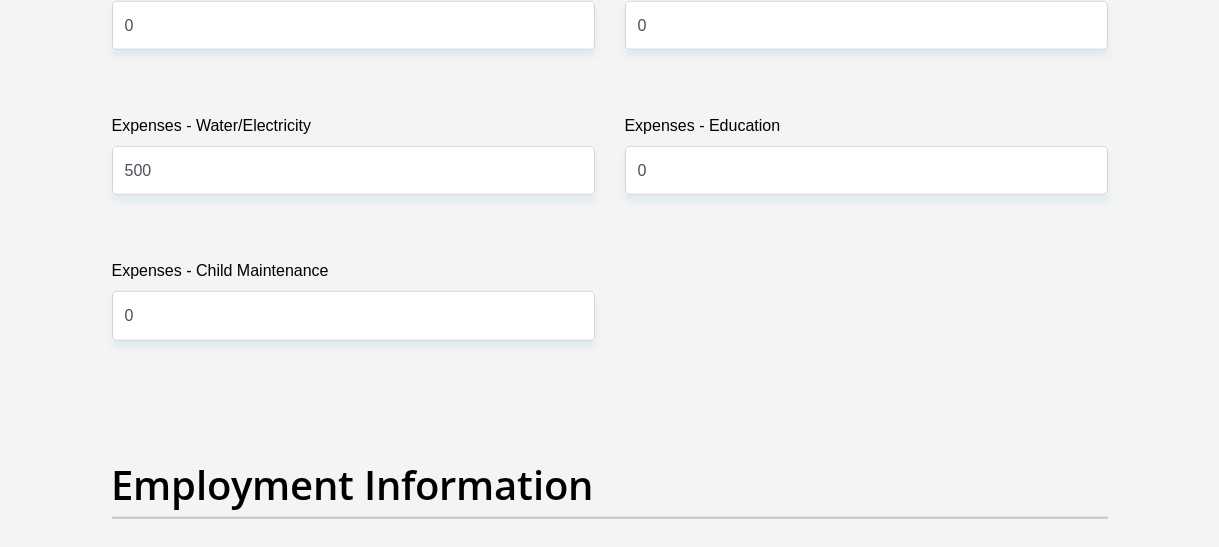 scroll, scrollTop: 3460, scrollLeft: 0, axis: vertical 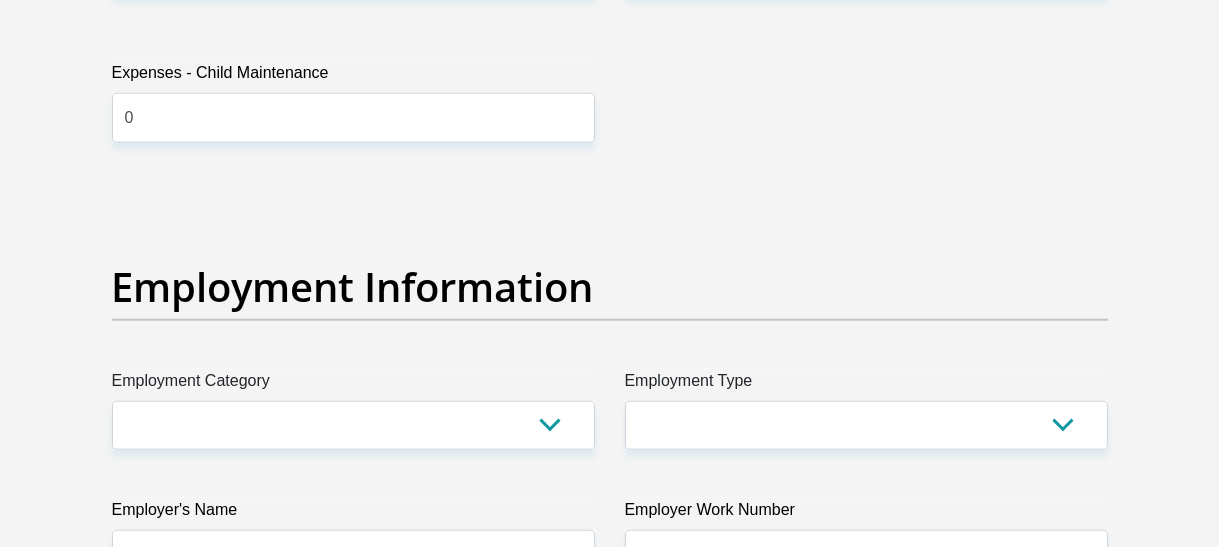 type on "1000" 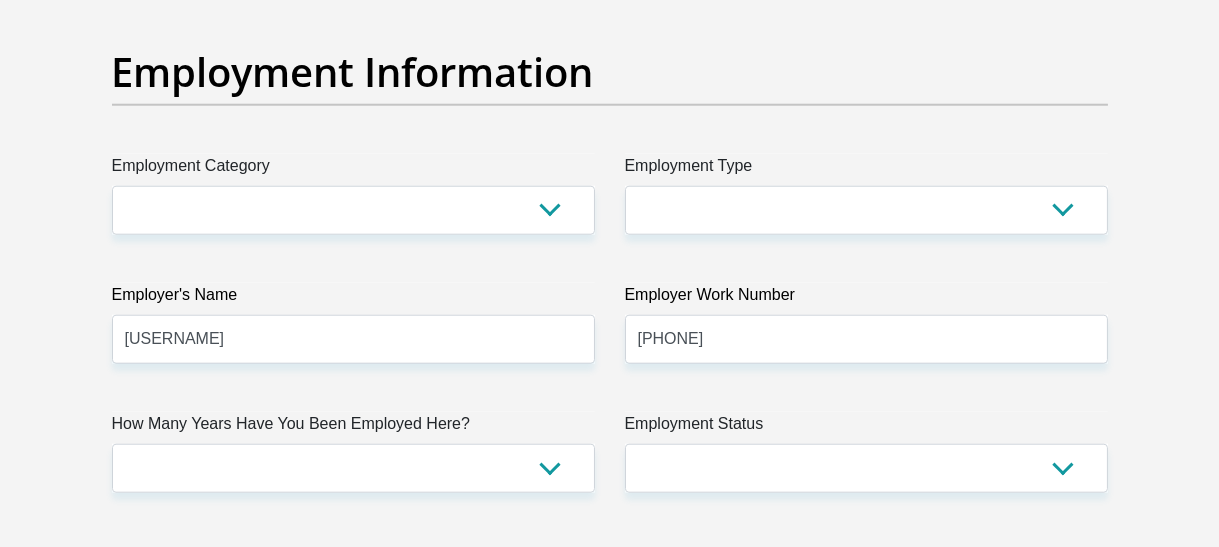 scroll, scrollTop: 3728, scrollLeft: 0, axis: vertical 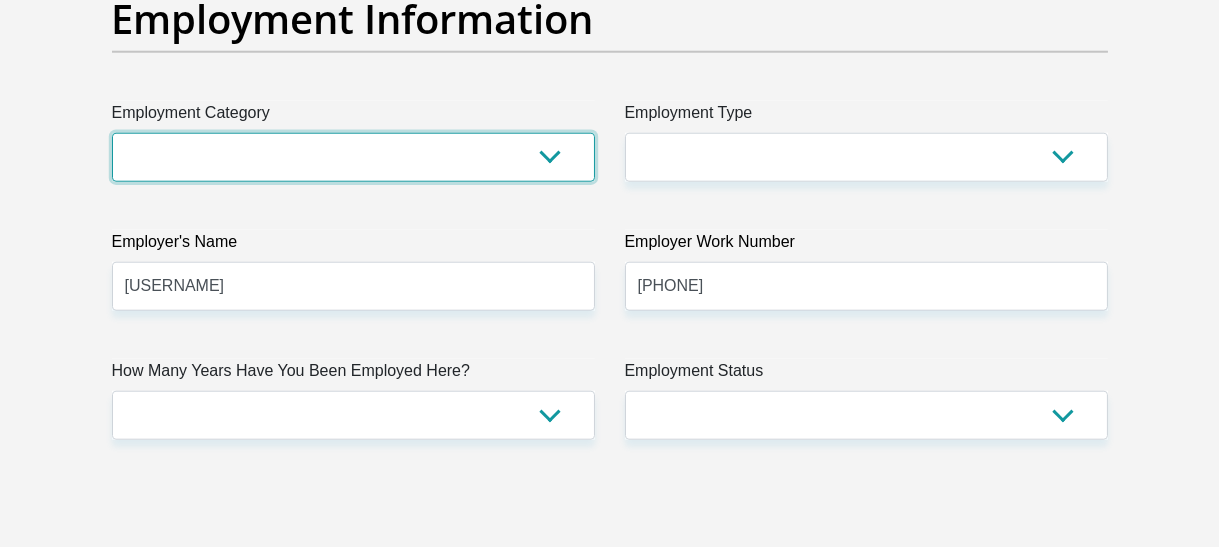 click on "AGRICULTURE
ALCOHOL & TOBACCO
CONSTRUCTION MATERIALS
METALLURGY
EQUIPMENT FOR RENEWABLE ENERGY
SPECIALIZED CONTRACTORS
CAR
GAMING (INCL. INTERNET
OTHER WHOLESALE
UNLICENSED PHARMACEUTICALS
CURRENCY EXCHANGE HOUSES
OTHER FINANCIAL INSTITUTIONS & INSURANCE
REAL ESTATE AGENTS
OIL & GAS
OTHER MATERIALS (E.G. IRON ORE)
PRECIOUS STONES & PRECIOUS METALS
POLITICAL ORGANIZATIONS
RELIGIOUS ORGANIZATIONS(NOT SECTS)
ACTI. HAVING BUSINESS DEAL WITH PUBLIC ADMINISTRATION
LAUNDROMATS" at bounding box center [353, 157] 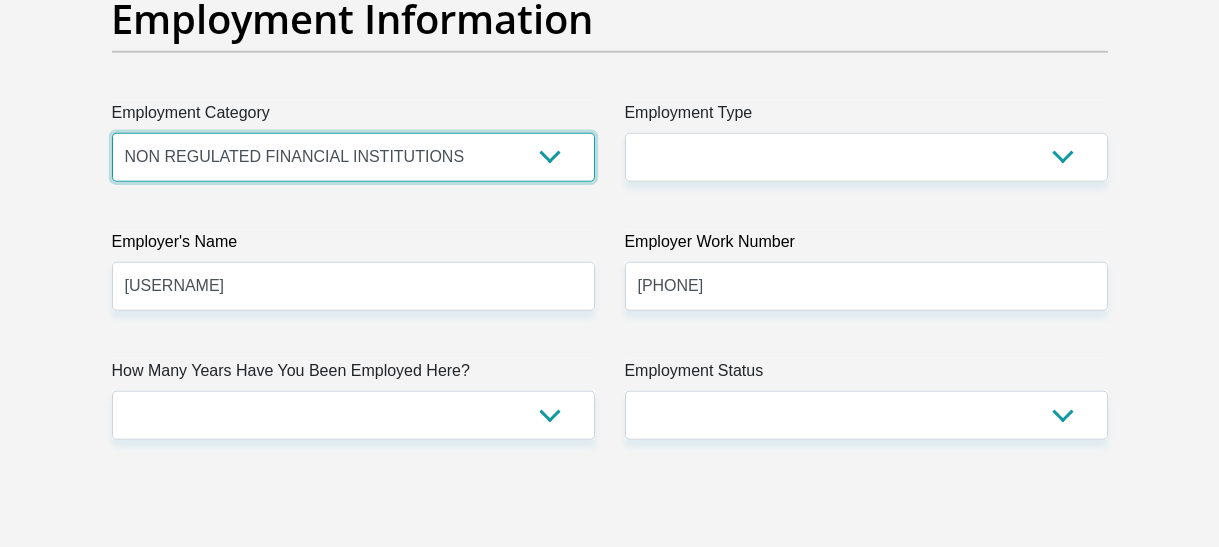 click on "AGRICULTURE
ALCOHOL & TOBACCO
CONSTRUCTION MATERIALS
METALLURGY
EQUIPMENT FOR RENEWABLE ENERGY
SPECIALIZED CONTRACTORS
CAR
GAMING (INCL. INTERNET
OTHER WHOLESALE
UNLICENSED PHARMACEUTICALS
CURRENCY EXCHANGE HOUSES
OTHER FINANCIAL INSTITUTIONS & INSURANCE
REAL ESTATE AGENTS
OIL & GAS
OTHER MATERIALS (E.G. IRON ORE)
PRECIOUS STONES & PRECIOUS METALS
POLITICAL ORGANIZATIONS
RELIGIOUS ORGANIZATIONS(NOT SECTS)
ACTI. HAVING BUSINESS DEAL WITH PUBLIC ADMINISTRATION
LAUNDROMATS" at bounding box center (353, 157) 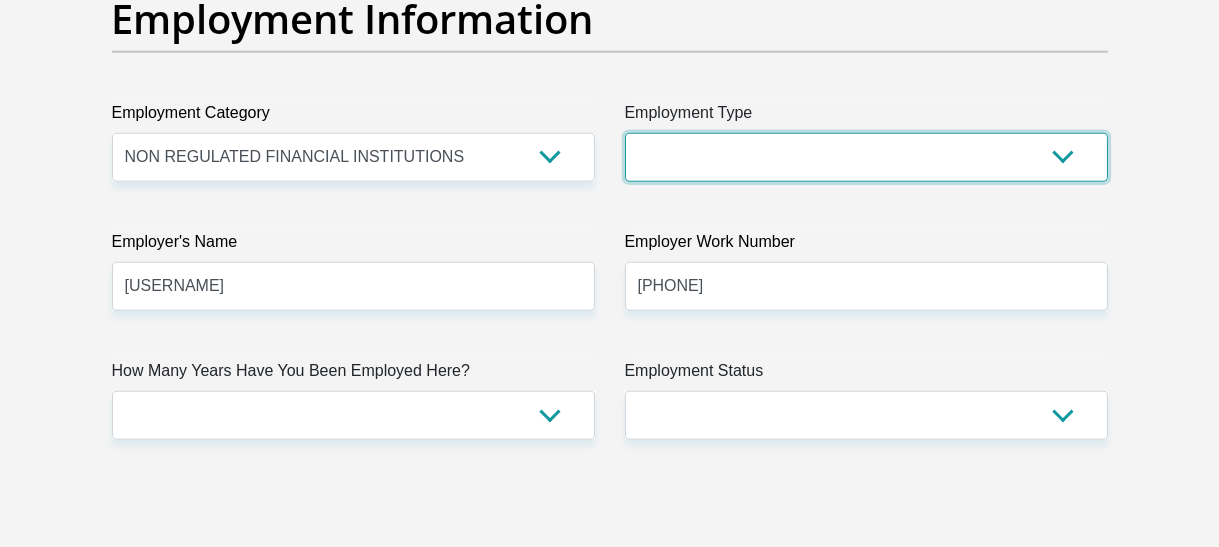 click on "College/Lecturer
Craft Seller
Creative
Driver
Executive
Farmer
Forces - Non Commissioned
Forces - Officer
Hawker
Housewife
Labourer
Licenced Professional
Manager
Miner
Non Licenced Professional
Office Staff/Clerk
Outside Worker
Pensioner
Permanent Teacher
Production/Manufacturing
Sales
Self-Employed
Semi-Professional Worker
Service Industry  Social Worker  Student" at bounding box center (866, 157) 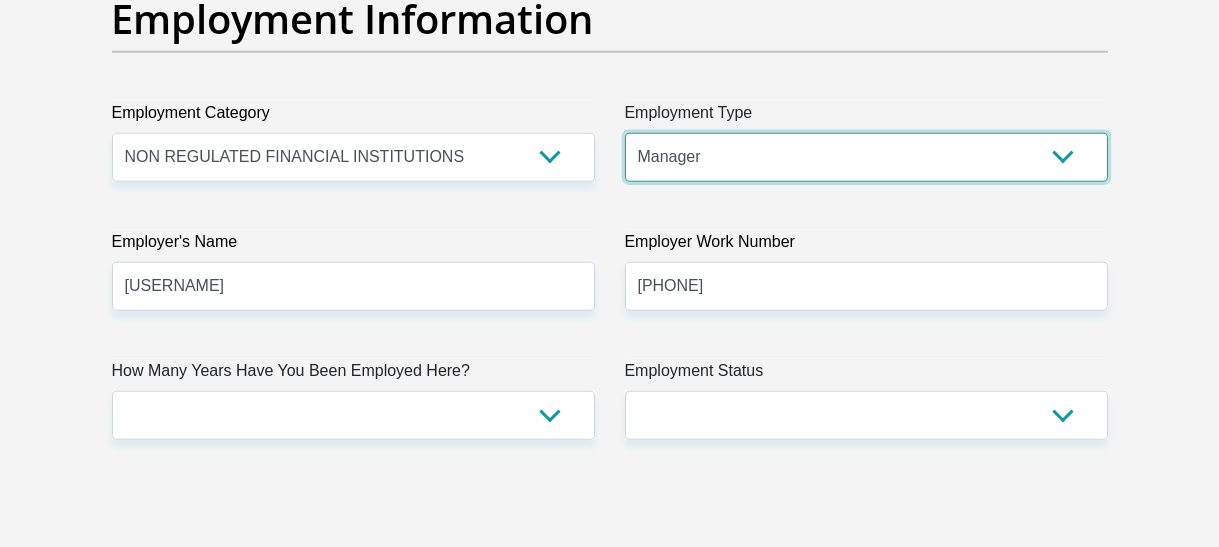 click on "College/Lecturer
Craft Seller
Creative
Driver
Executive
Farmer
Forces - Non Commissioned
Forces - Officer
Hawker
Housewife
Labourer
Licenced Professional
Manager
Miner
Non Licenced Professional
Office Staff/Clerk
Outside Worker
Pensioner
Permanent Teacher
Production/Manufacturing
Sales
Self-Employed
Semi-Professional Worker
Service Industry  Social Worker  Student" at bounding box center (866, 157) 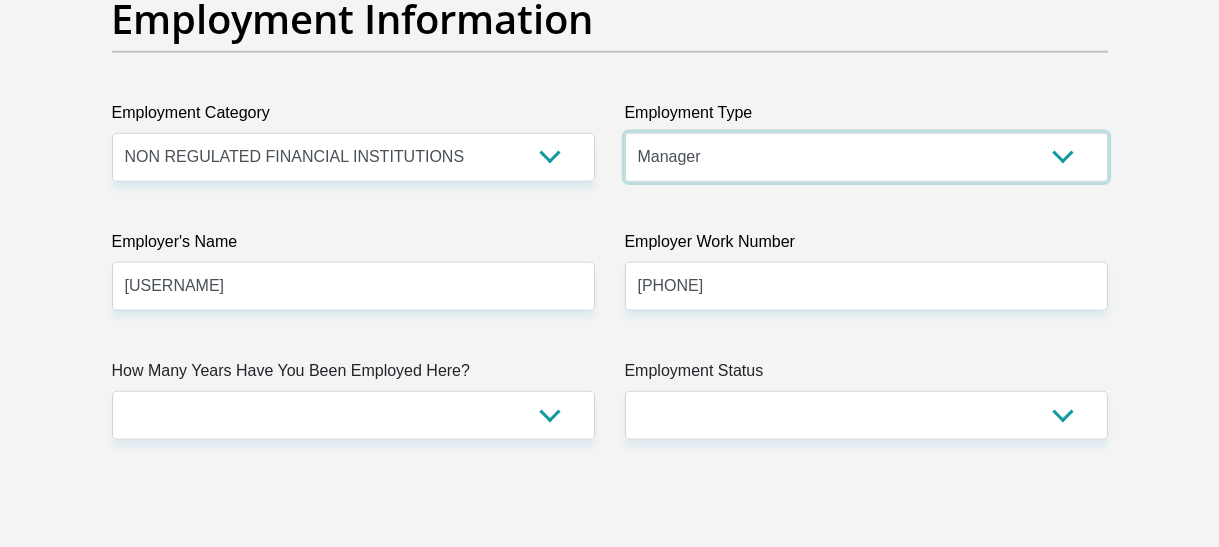scroll, scrollTop: 3864, scrollLeft: 0, axis: vertical 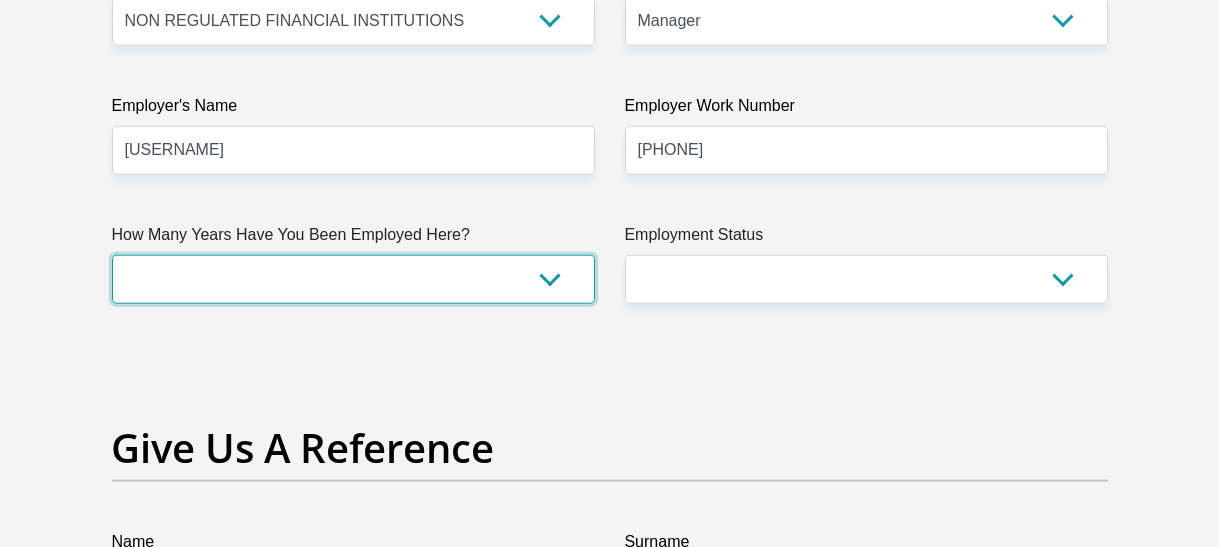 click on "less than 1 year
1-3 years
3-5 years
5+ years" at bounding box center (353, 279) 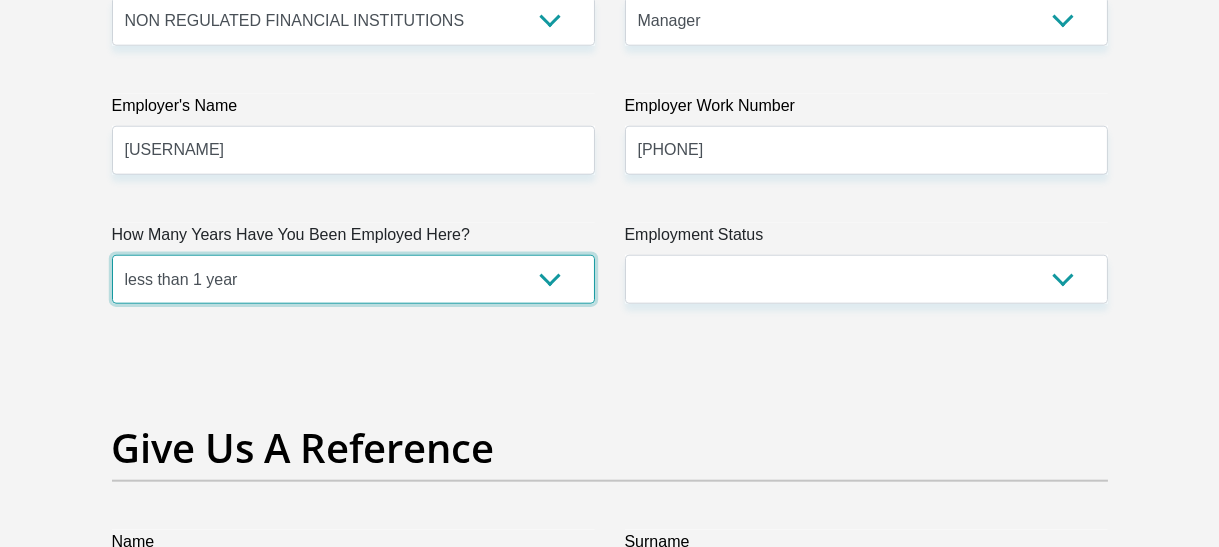 click on "less than 1 year
1-3 years
3-5 years
5+ years" at bounding box center [353, 279] 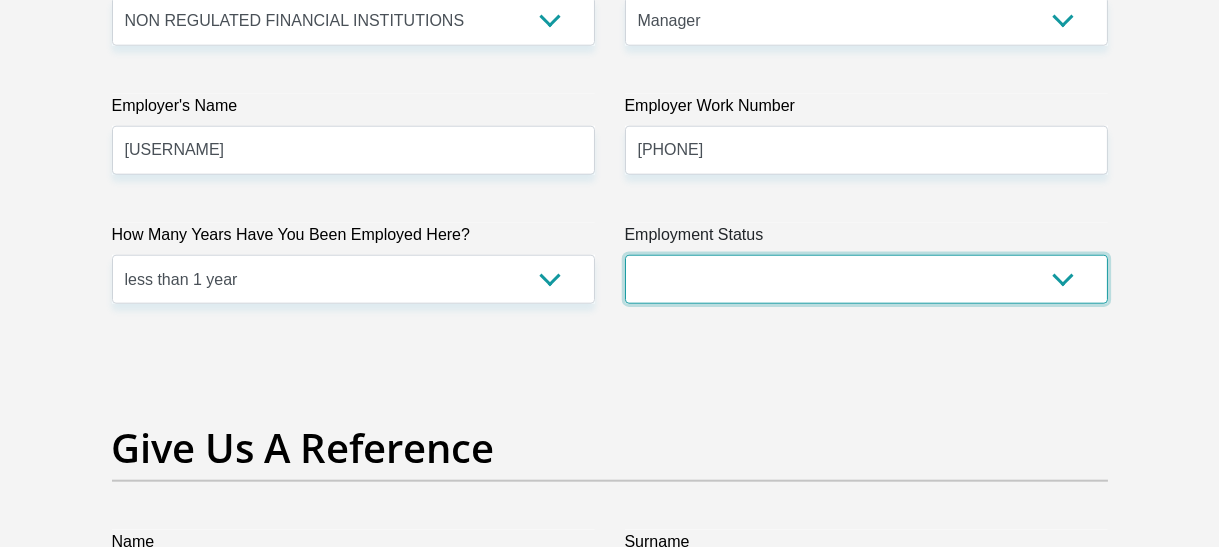 click on "Permanent/Full-time
Part-time/Casual
Contract Worker
Self-Employed
Housewife
Retired
Student
Medically Boarded
Disability
Unemployed" at bounding box center [866, 279] 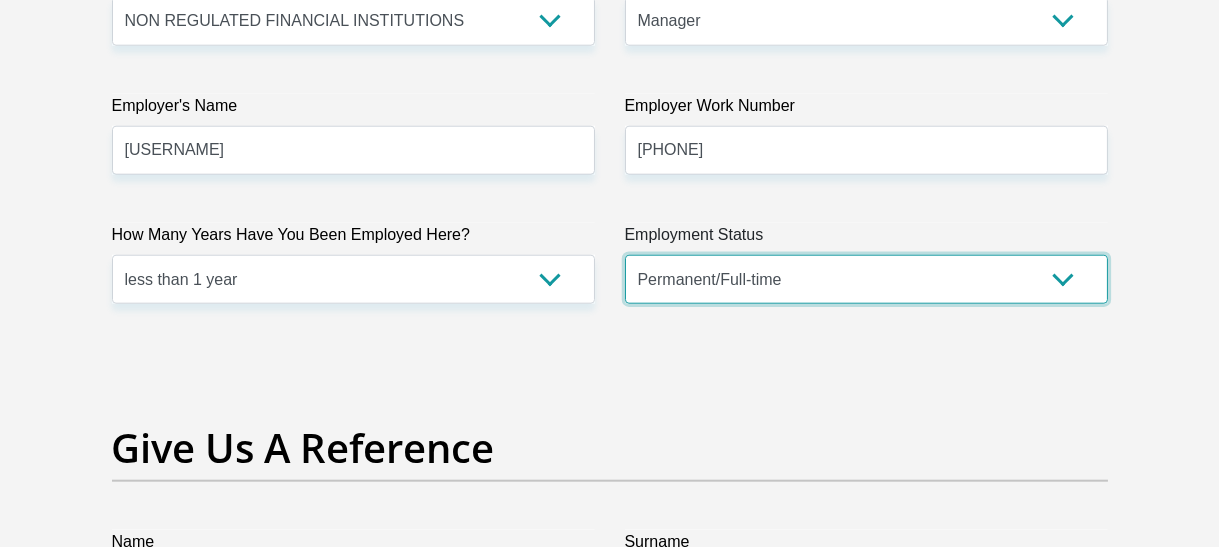 click on "Permanent/Full-time
Part-time/Casual
Contract Worker
Self-Employed
Housewife
Retired
Student
Medically Boarded
Disability
Unemployed" at bounding box center [866, 279] 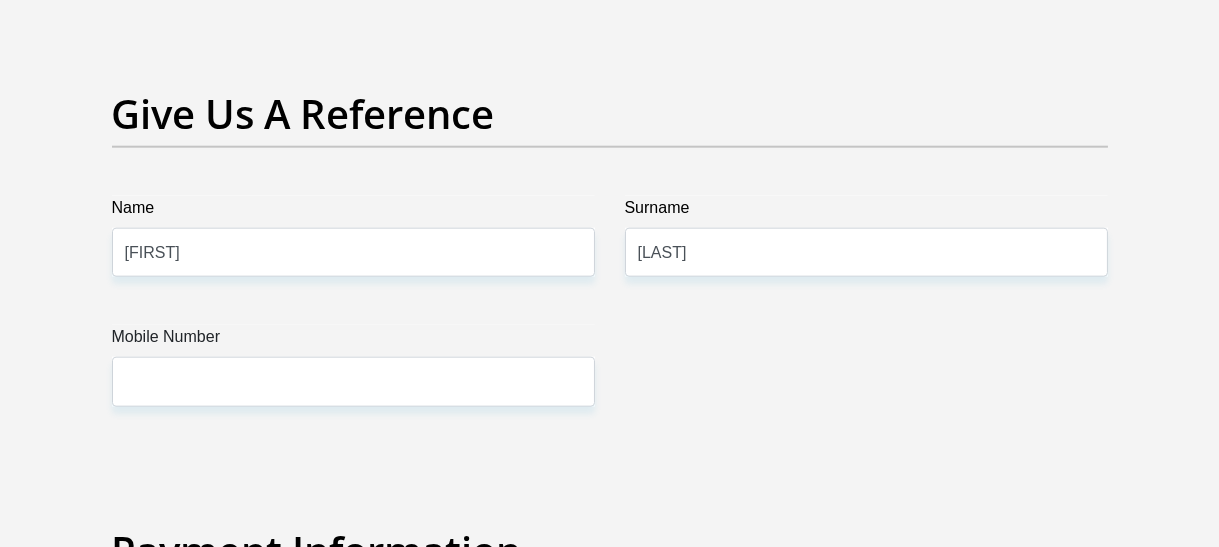 scroll, scrollTop: 4290, scrollLeft: 0, axis: vertical 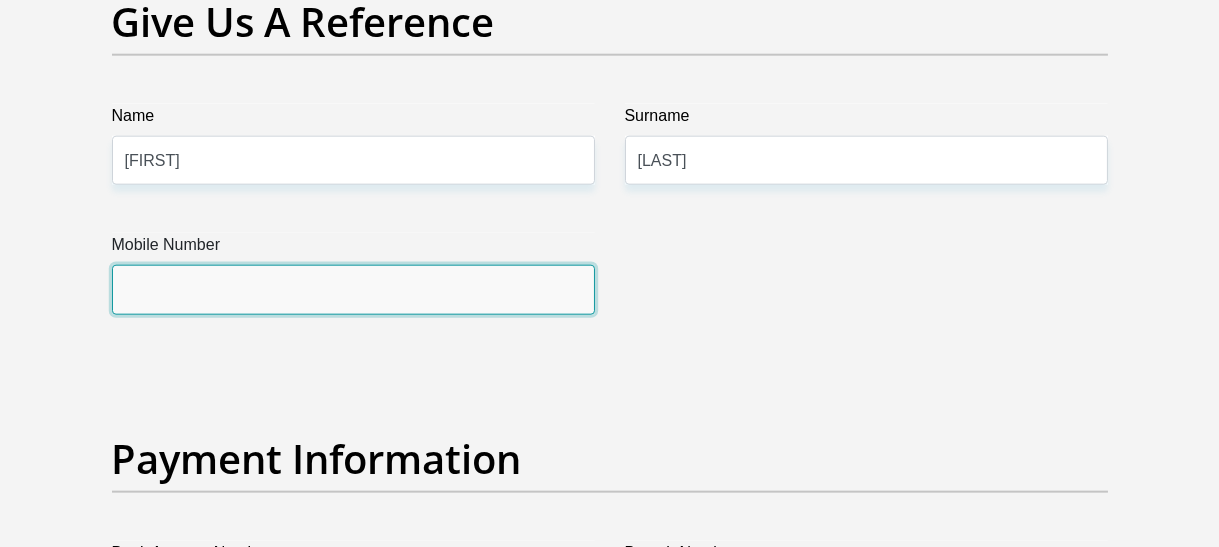 click on "Mobile Number" at bounding box center [353, 289] 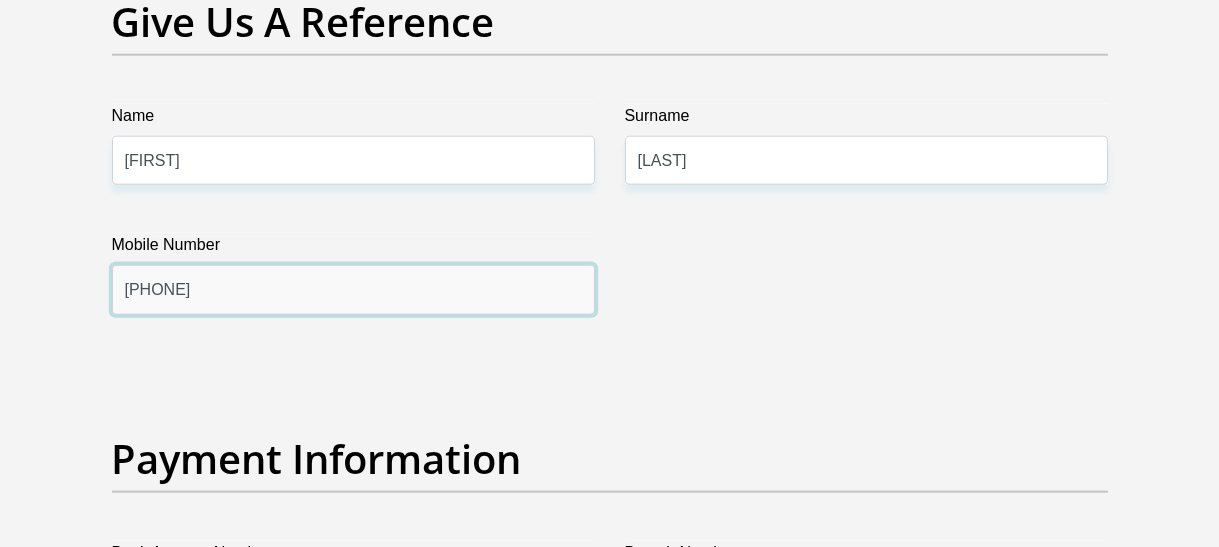 type on "0721552135" 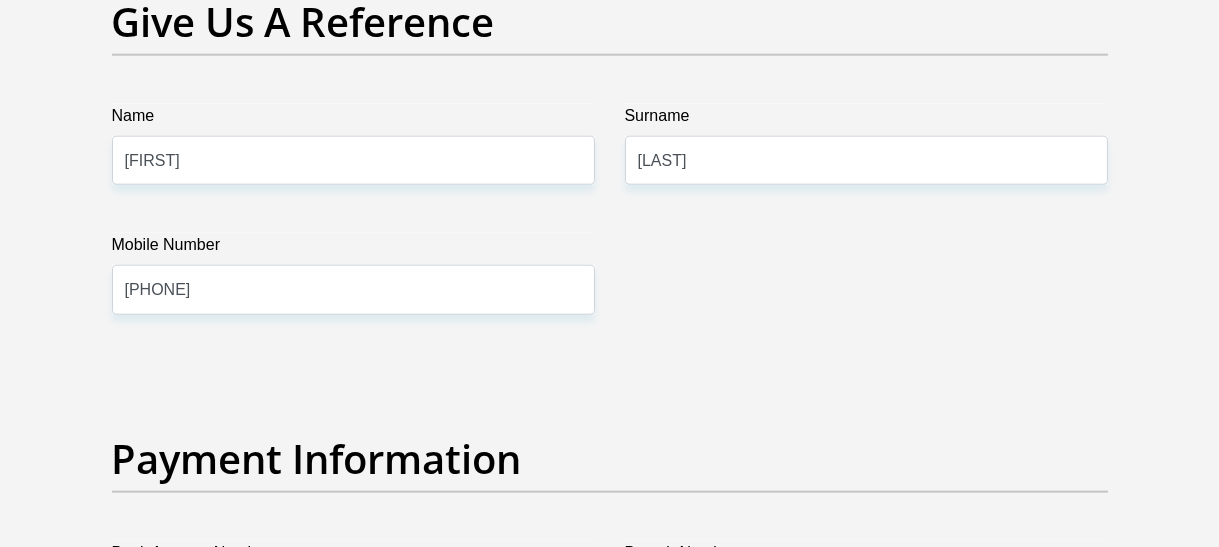 click on "Title
Mr
Ms
Mrs
Dr
Other
First Name
NADIA
Surname
BARNARD
ID Number
9301140401087
Please input valid ID number
Race
Black
Coloured
Indian
White
Other
Contact Number
0744606422
Please input valid contact number
Nationality
South Africa
Afghanistan
Aland Islands  Albania  Algeria" at bounding box center (610, -649) 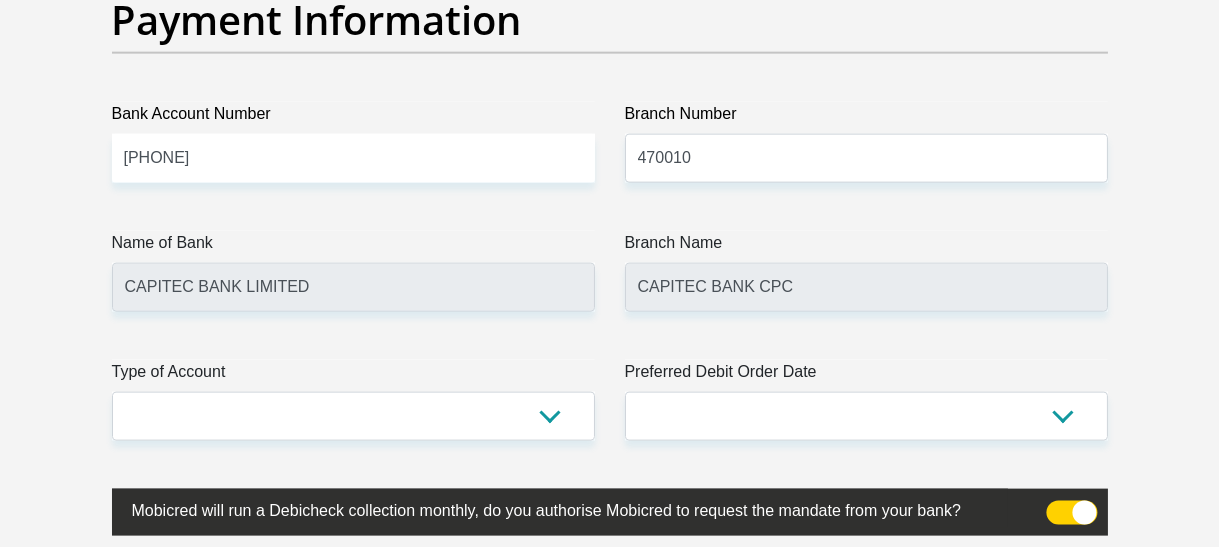 scroll, scrollTop: 4741, scrollLeft: 0, axis: vertical 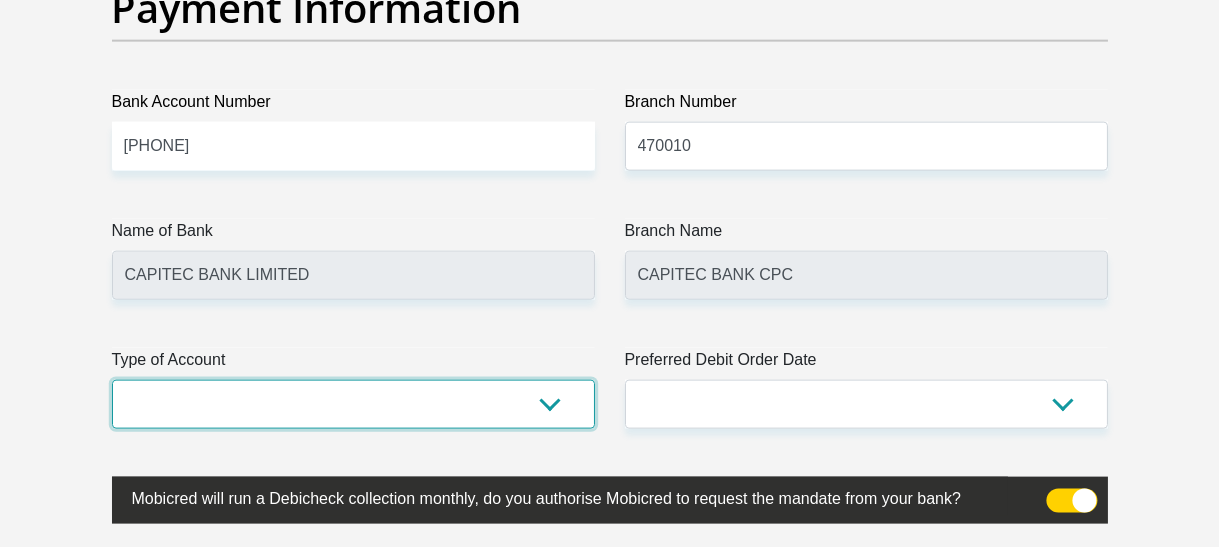 click on "Cheque
Savings" at bounding box center [353, 404] 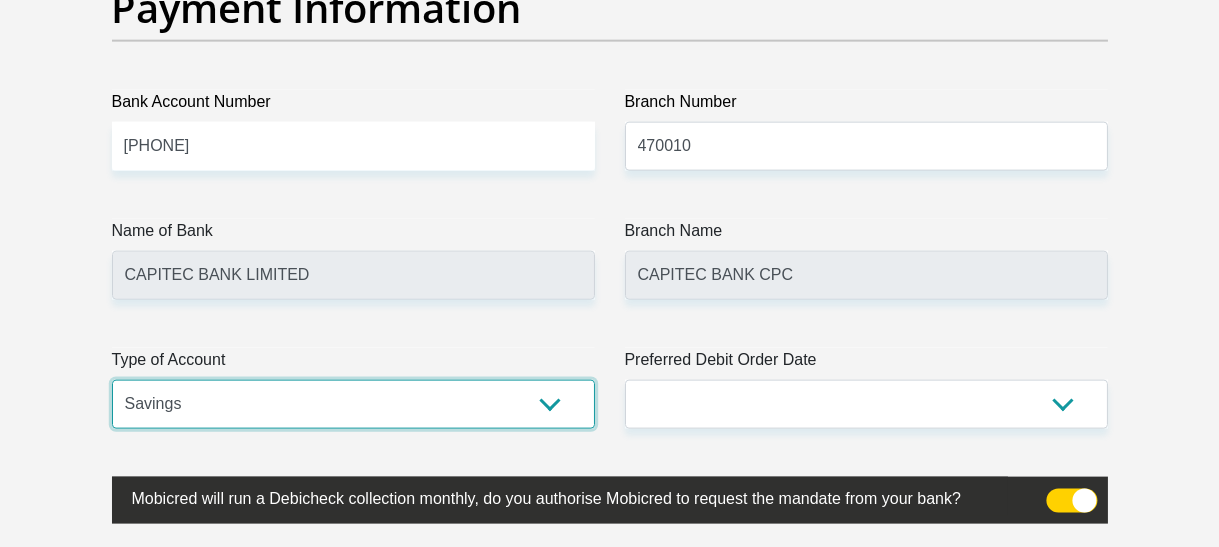 click on "Cheque
Savings" at bounding box center (353, 404) 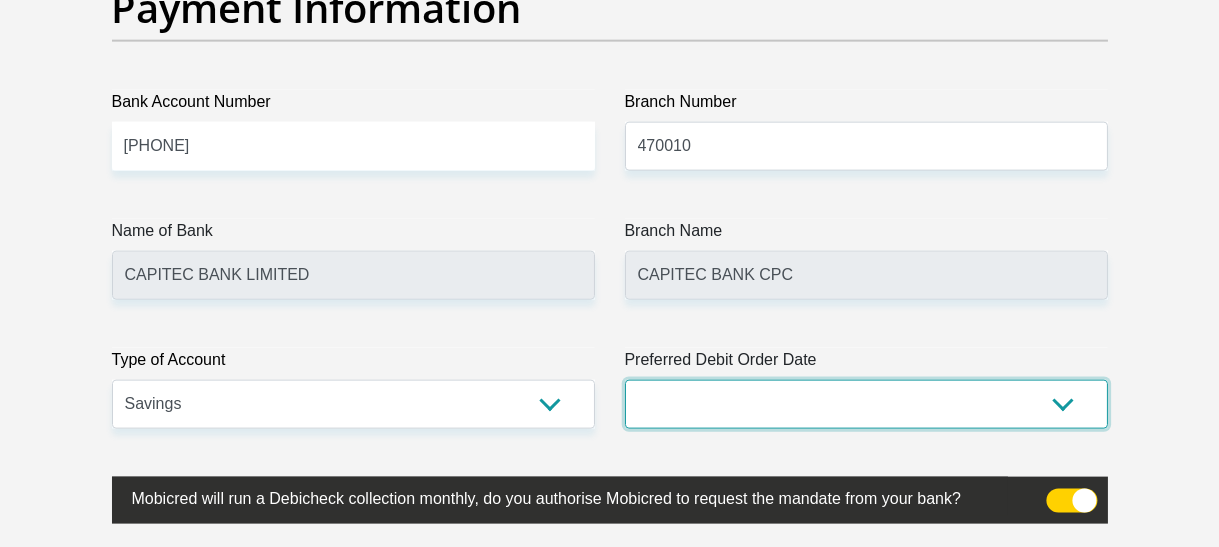 click on "1st
2nd
3rd
4th
5th
7th
18th
19th
20th
21st
22nd
23rd
24th
25th
26th
27th
28th
29th
30th" at bounding box center [866, 404] 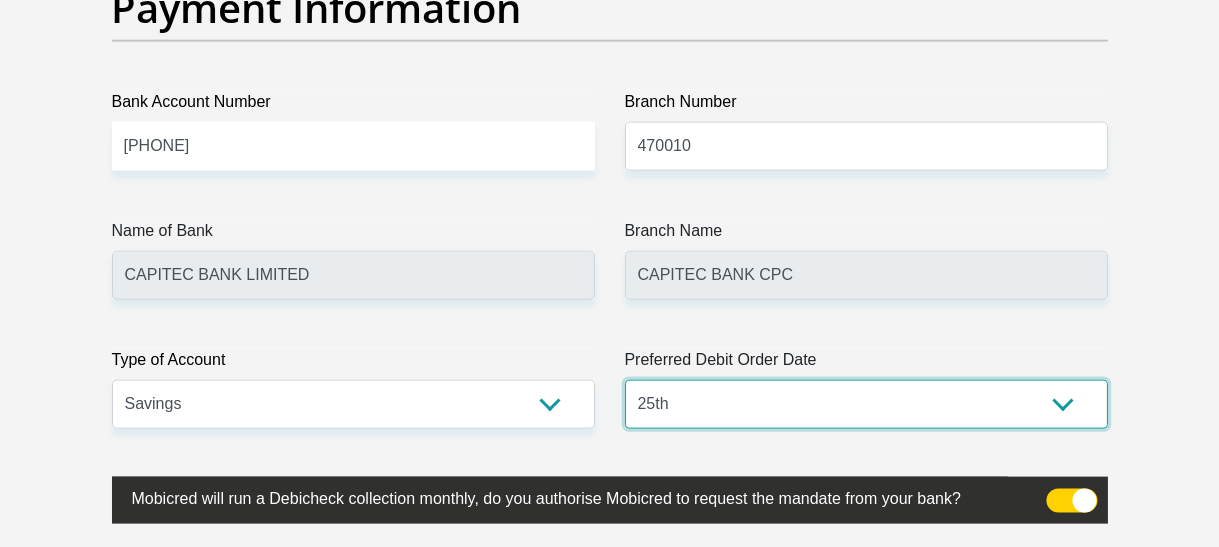 click on "1st
2nd
3rd
4th
5th
7th
18th
19th
20th
21st
22nd
23rd
24th
25th
26th
27th
28th
29th
30th" at bounding box center (866, 404) 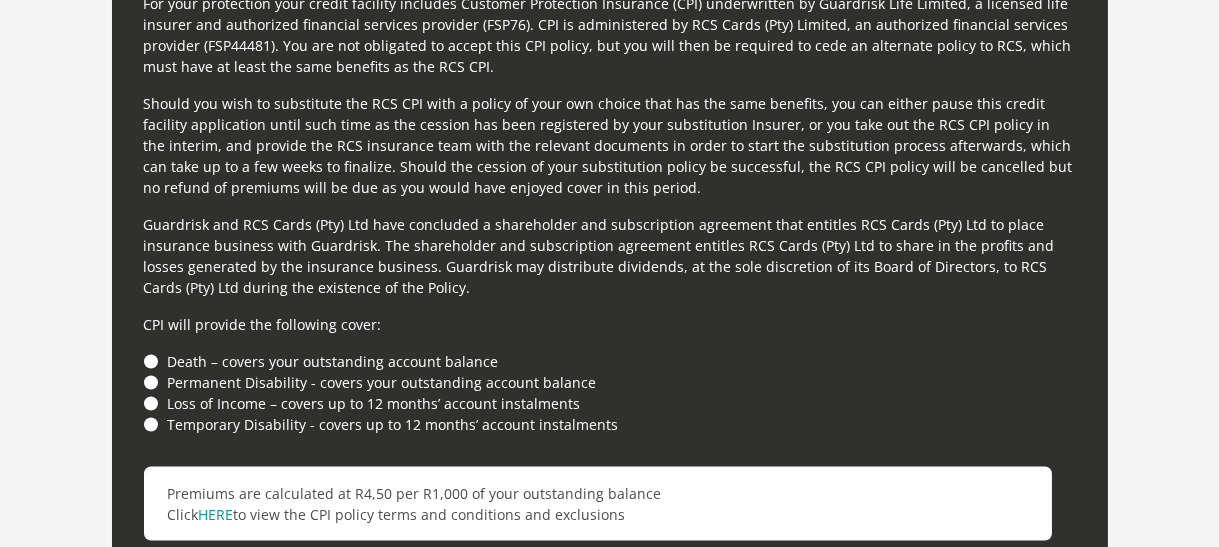 scroll, scrollTop: 5561, scrollLeft: 0, axis: vertical 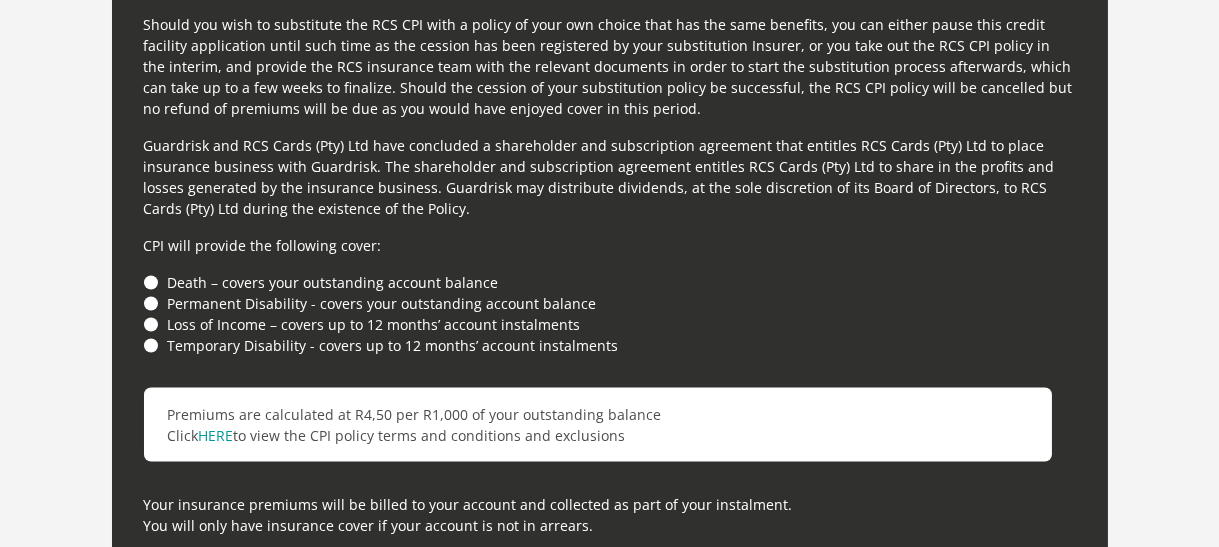 click on "Temporary Disability - covers up to 12 months’ account instalments" at bounding box center (610, 345) 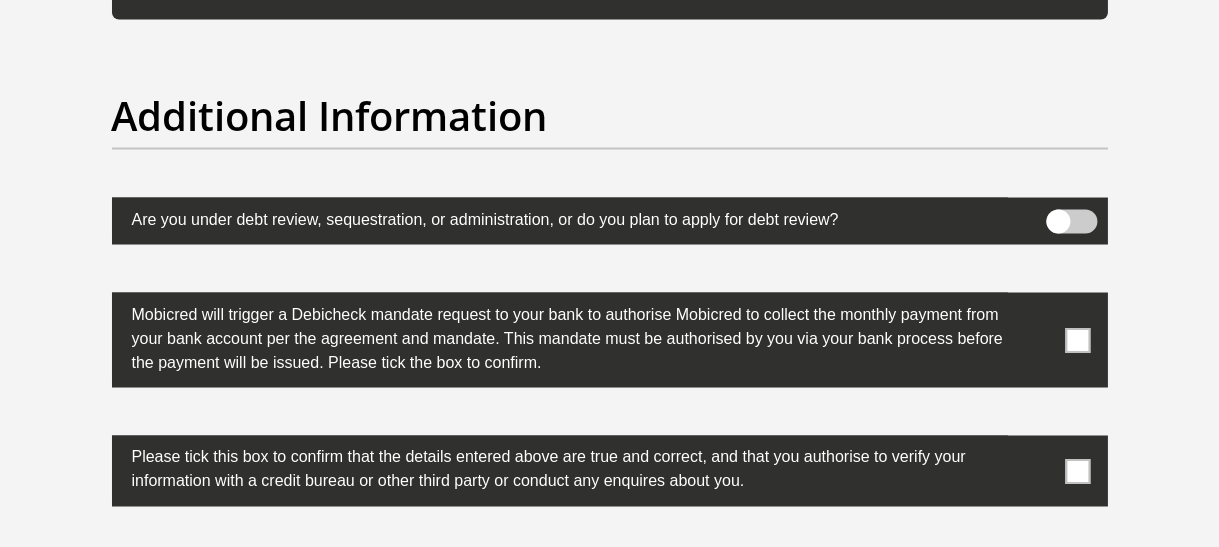 scroll, scrollTop: 6329, scrollLeft: 0, axis: vertical 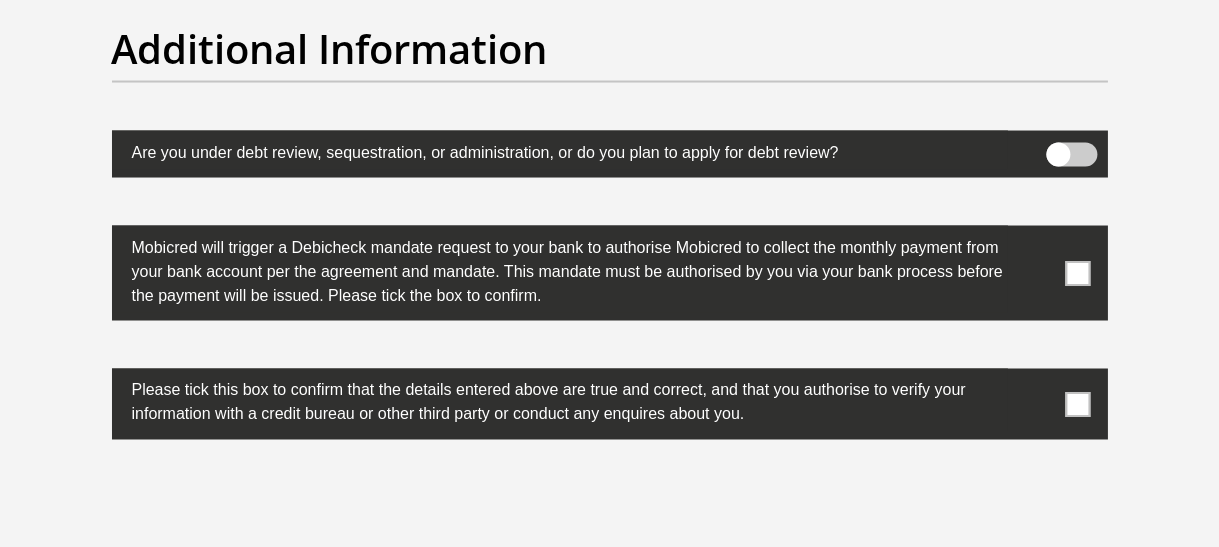 click at bounding box center (1077, 273) 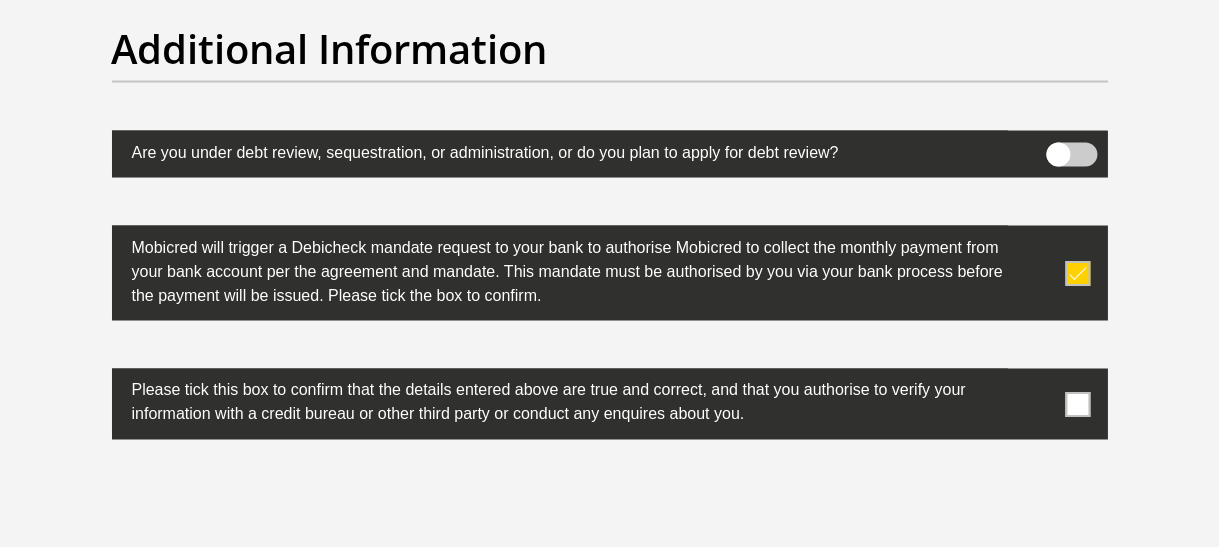 click at bounding box center (1077, 404) 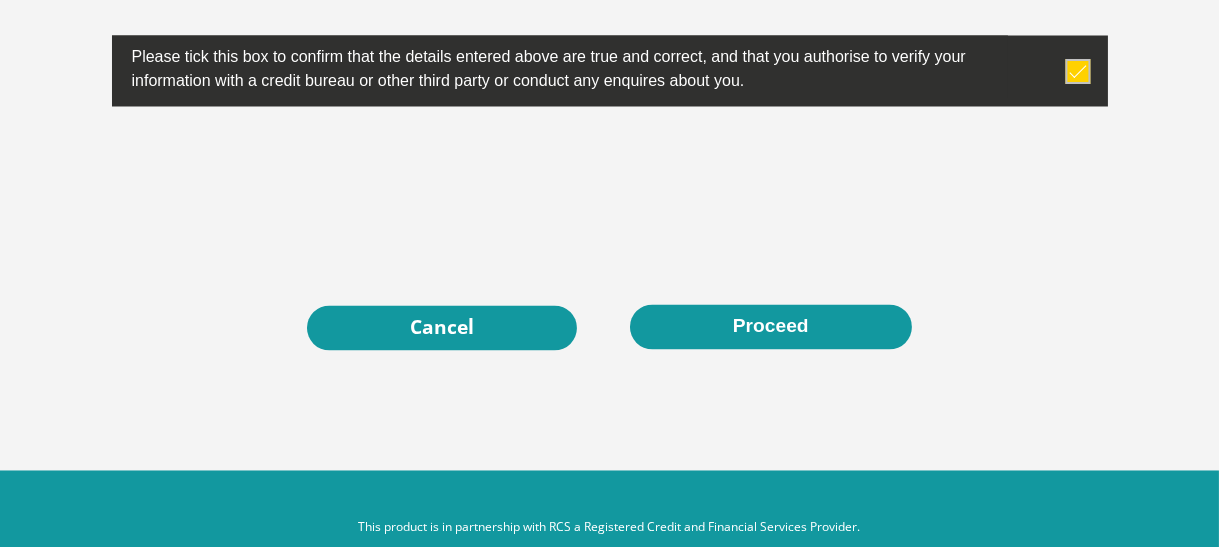 scroll, scrollTop: 6699, scrollLeft: 0, axis: vertical 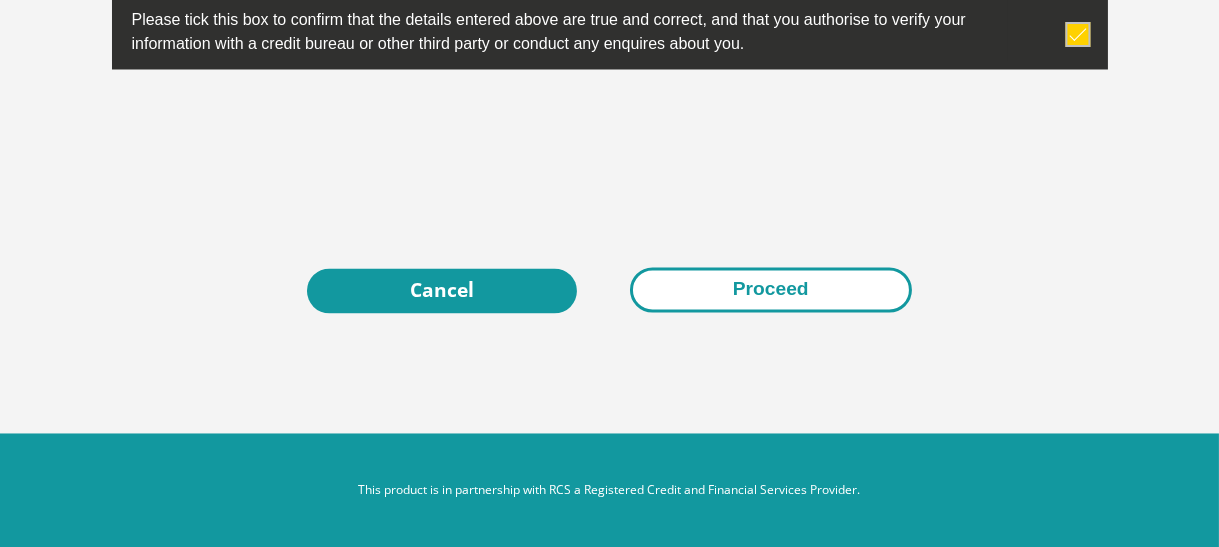 click on "Proceed" at bounding box center (771, 290) 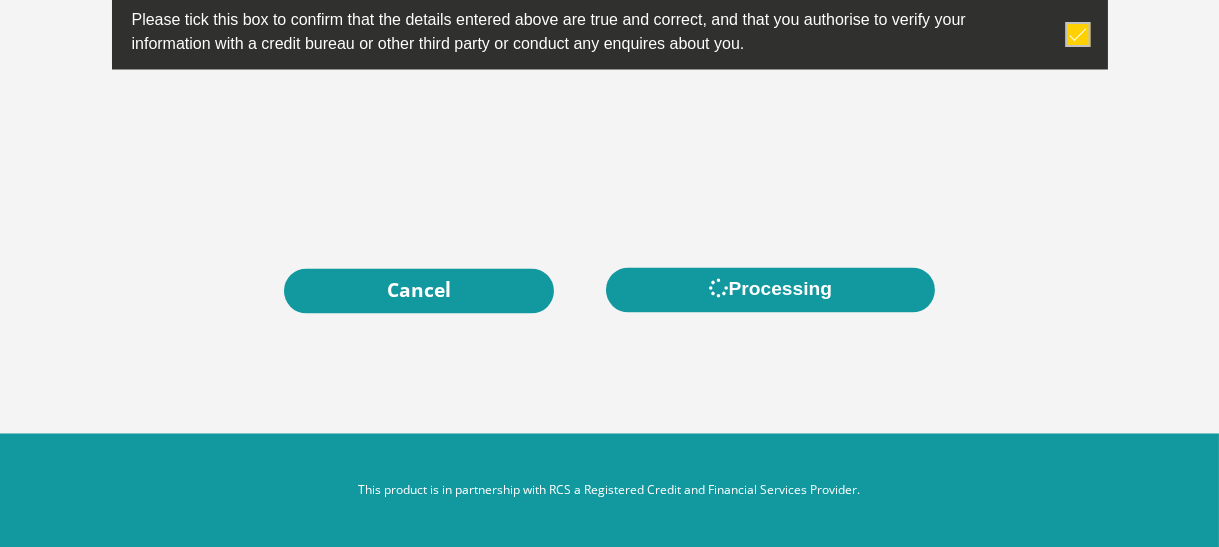 scroll, scrollTop: 0, scrollLeft: 0, axis: both 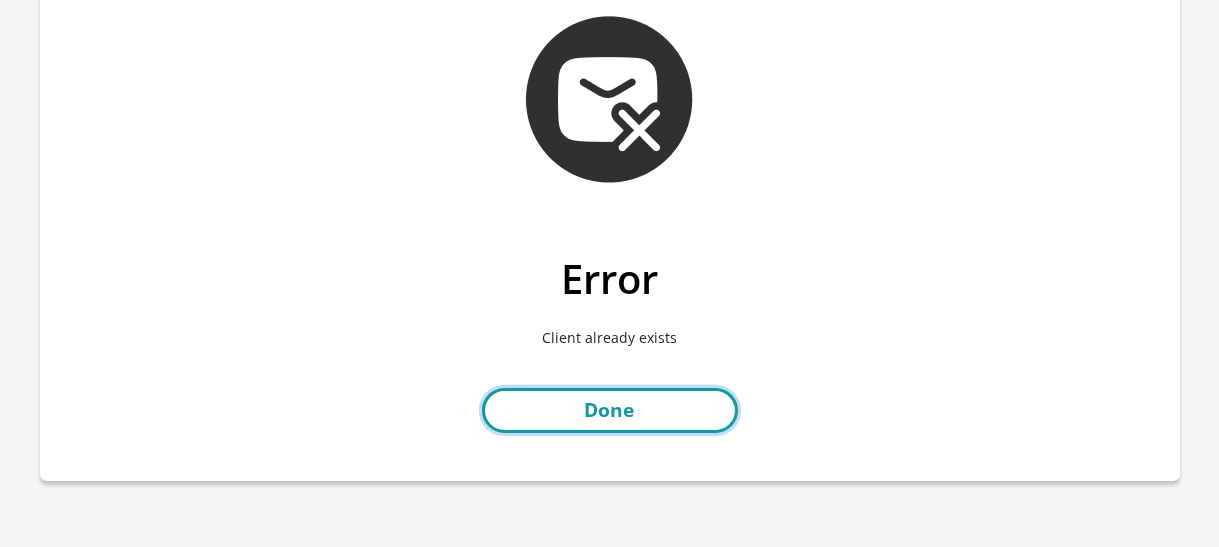 click on "Done" at bounding box center [610, 410] 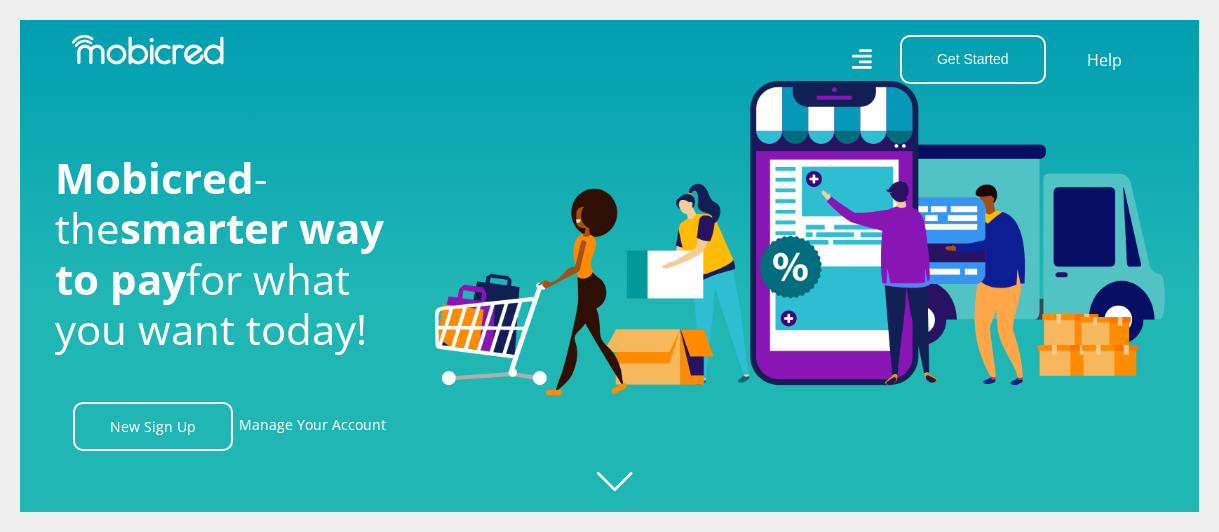 scroll, scrollTop: 0, scrollLeft: 0, axis: both 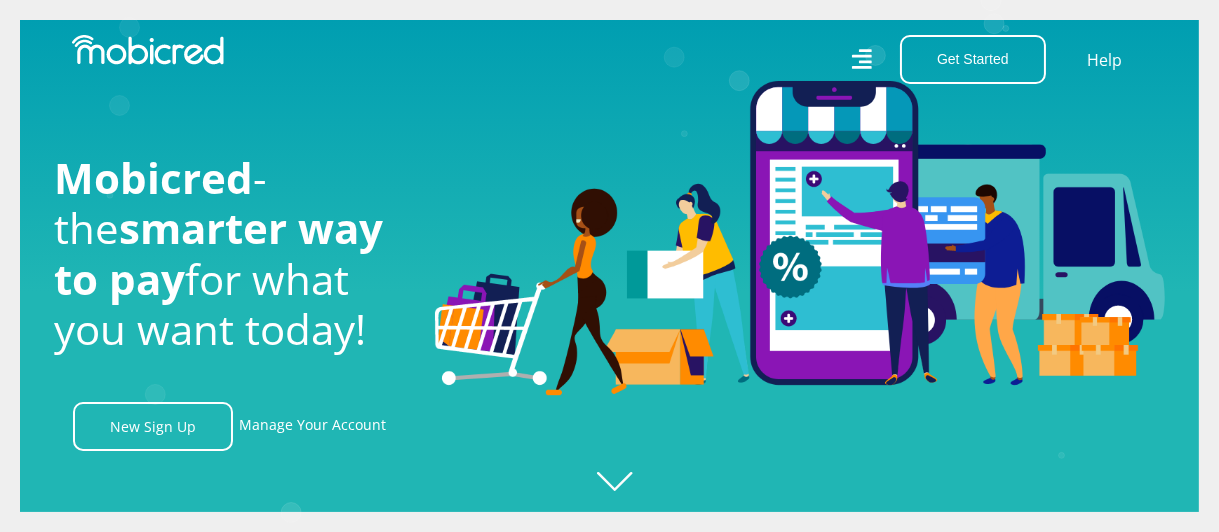 click 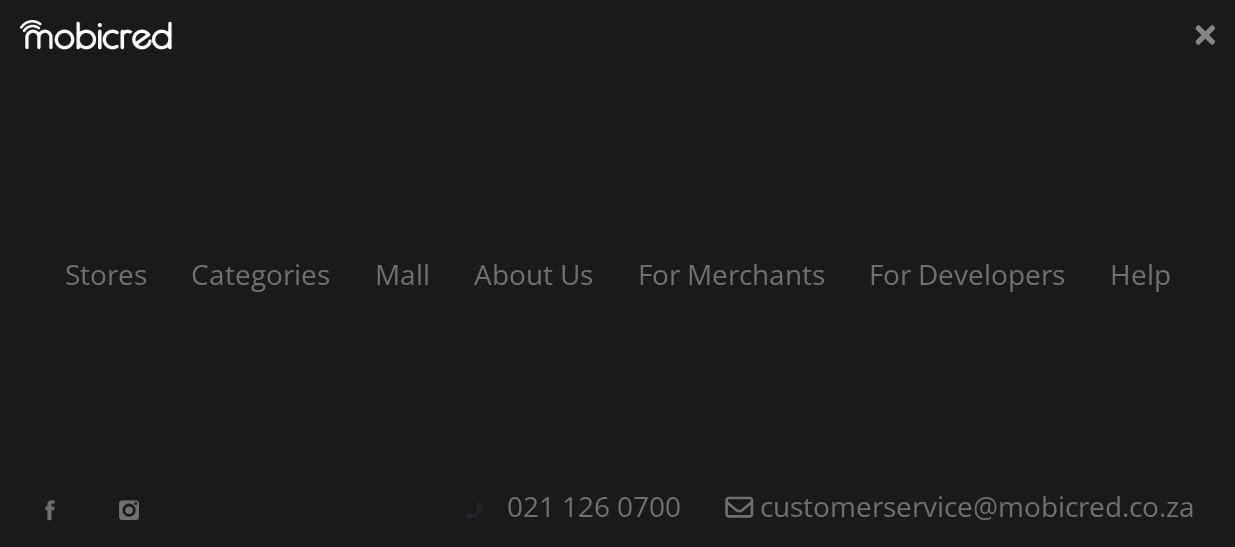 scroll, scrollTop: 0, scrollLeft: 3705, axis: horizontal 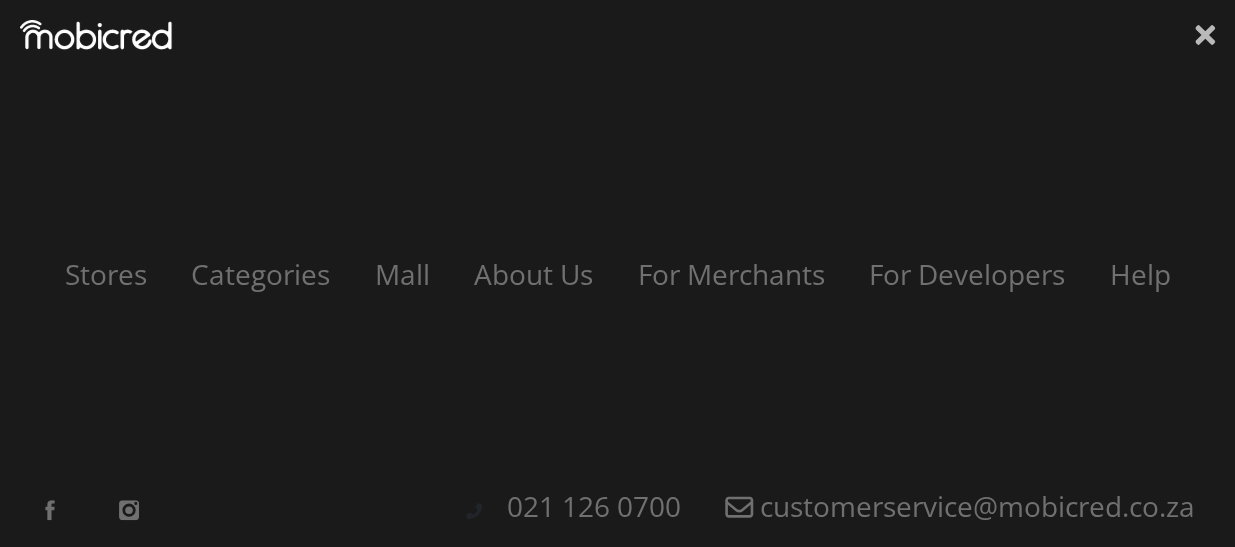 click 